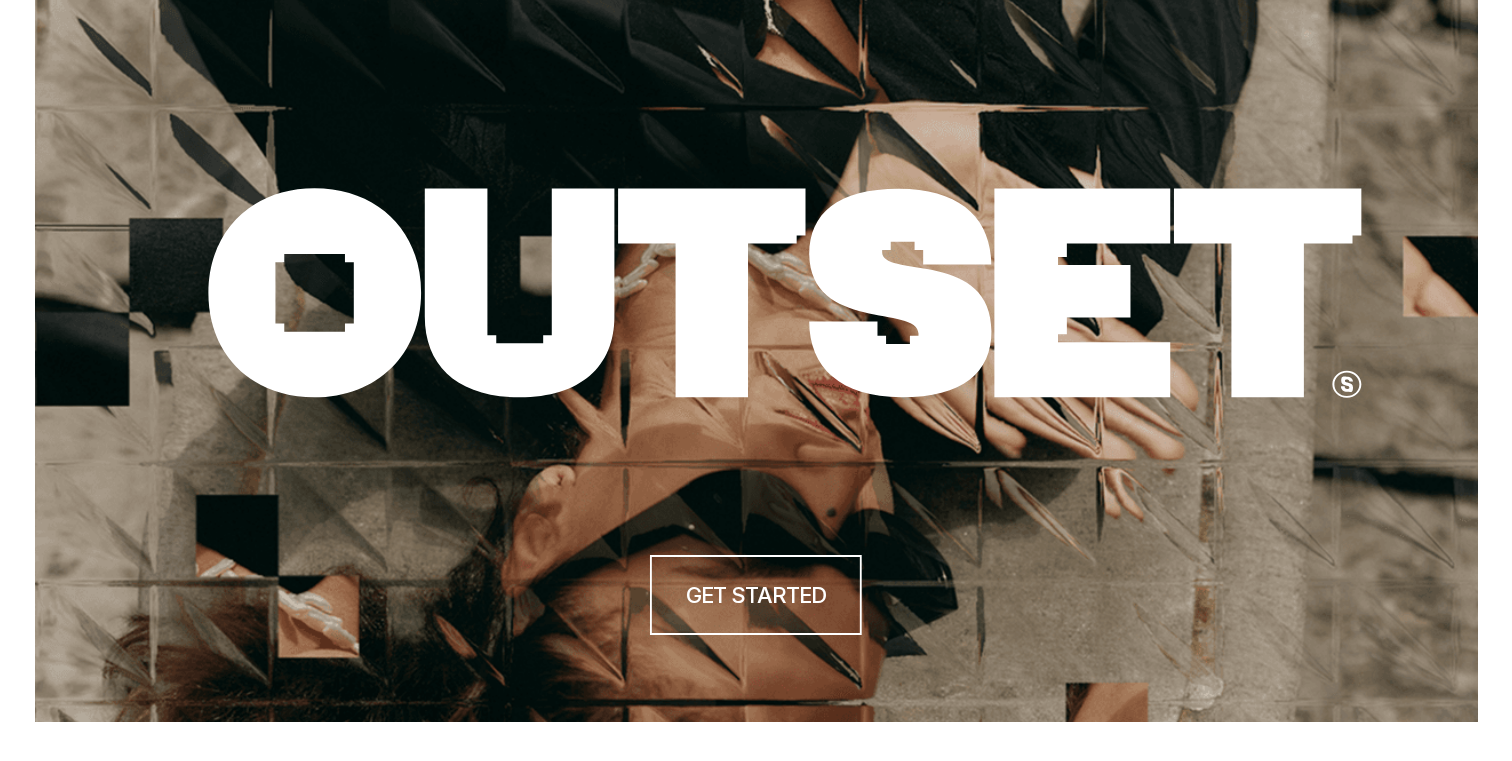 scroll, scrollTop: 0, scrollLeft: 0, axis: both 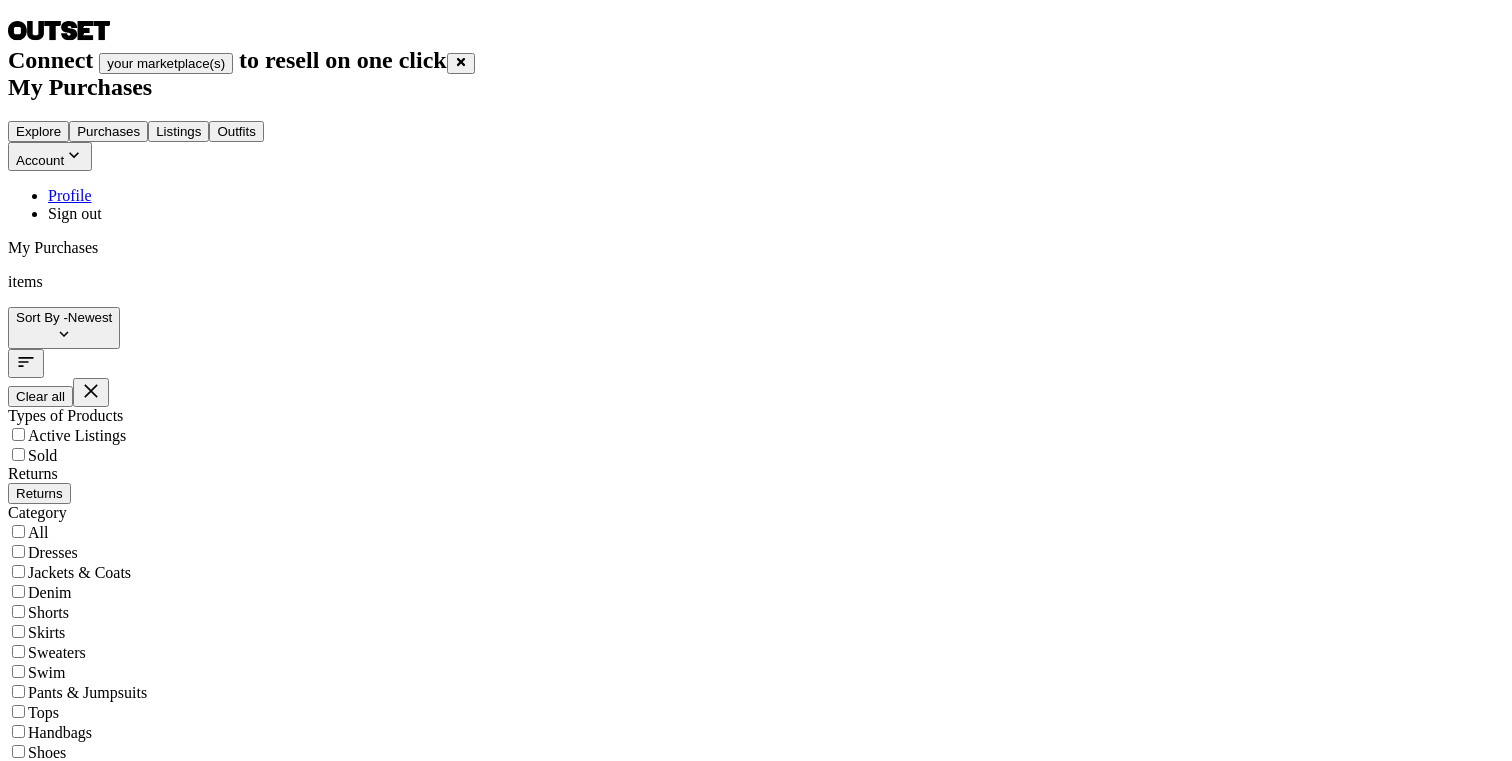 click on "Profile" at bounding box center (70, 195) 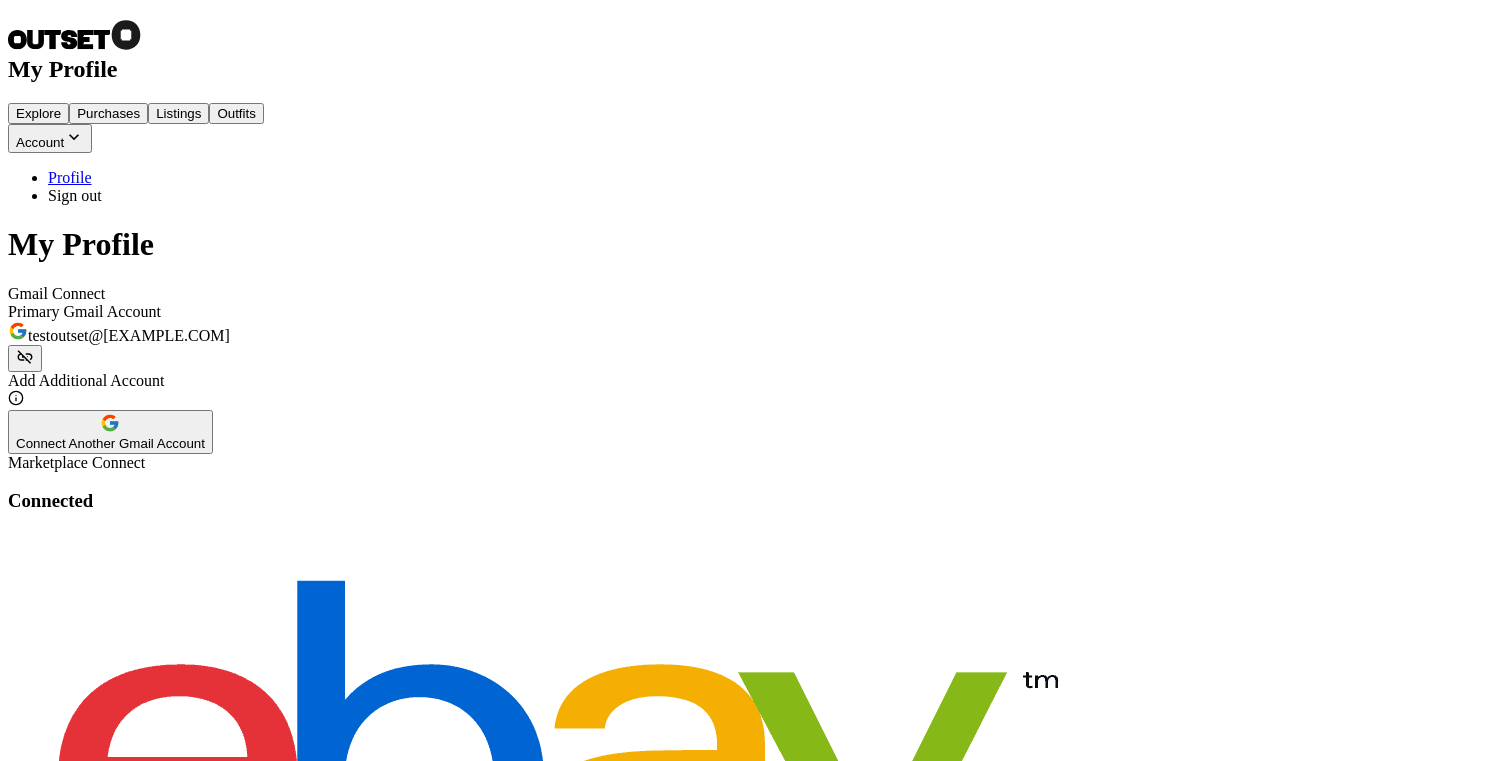 click at bounding box center (888, 1202) 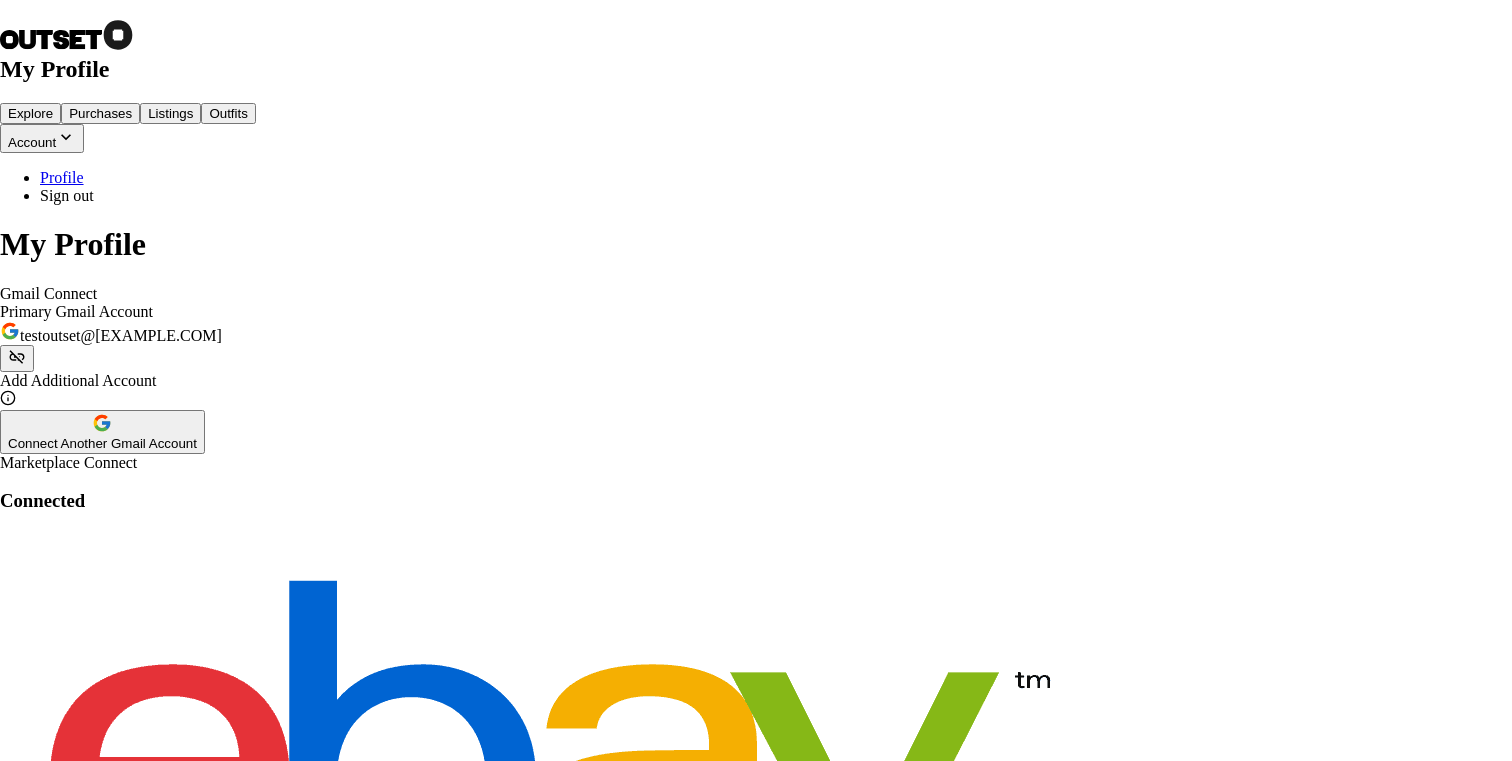 click on "Connect to Depop" at bounding box center (61, 2310) 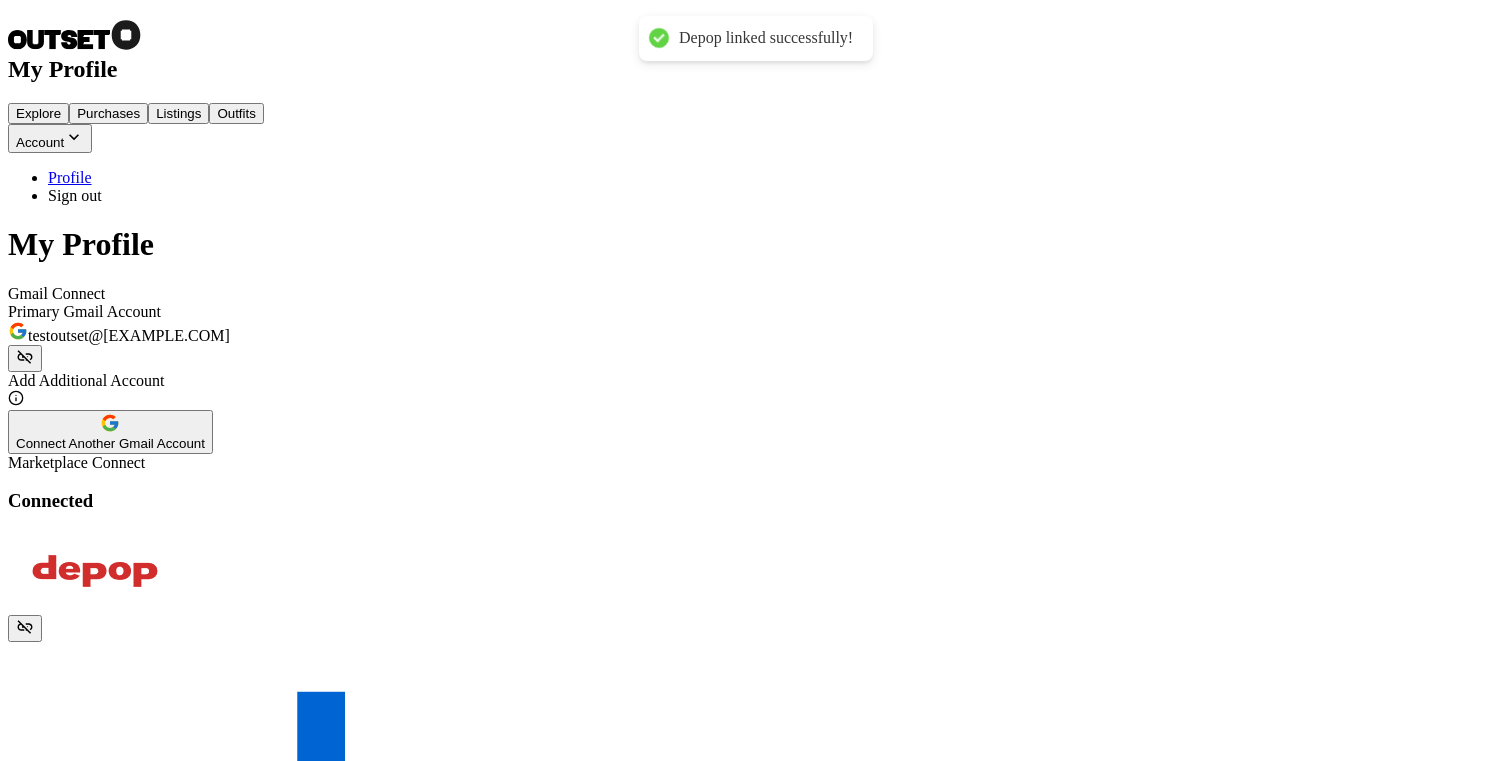 click on "Purchases" at bounding box center (108, 113) 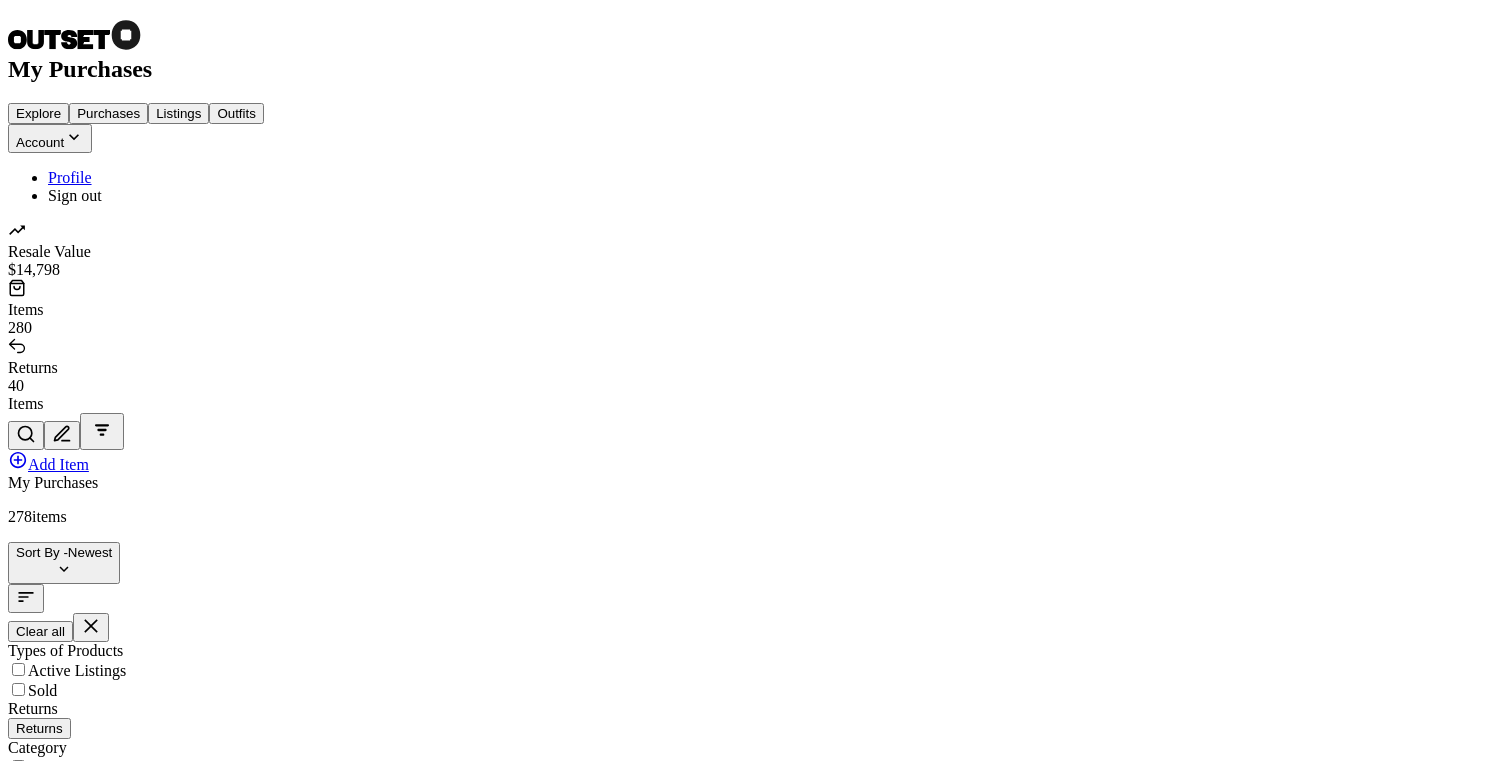 scroll, scrollTop: 1568, scrollLeft: 0, axis: vertical 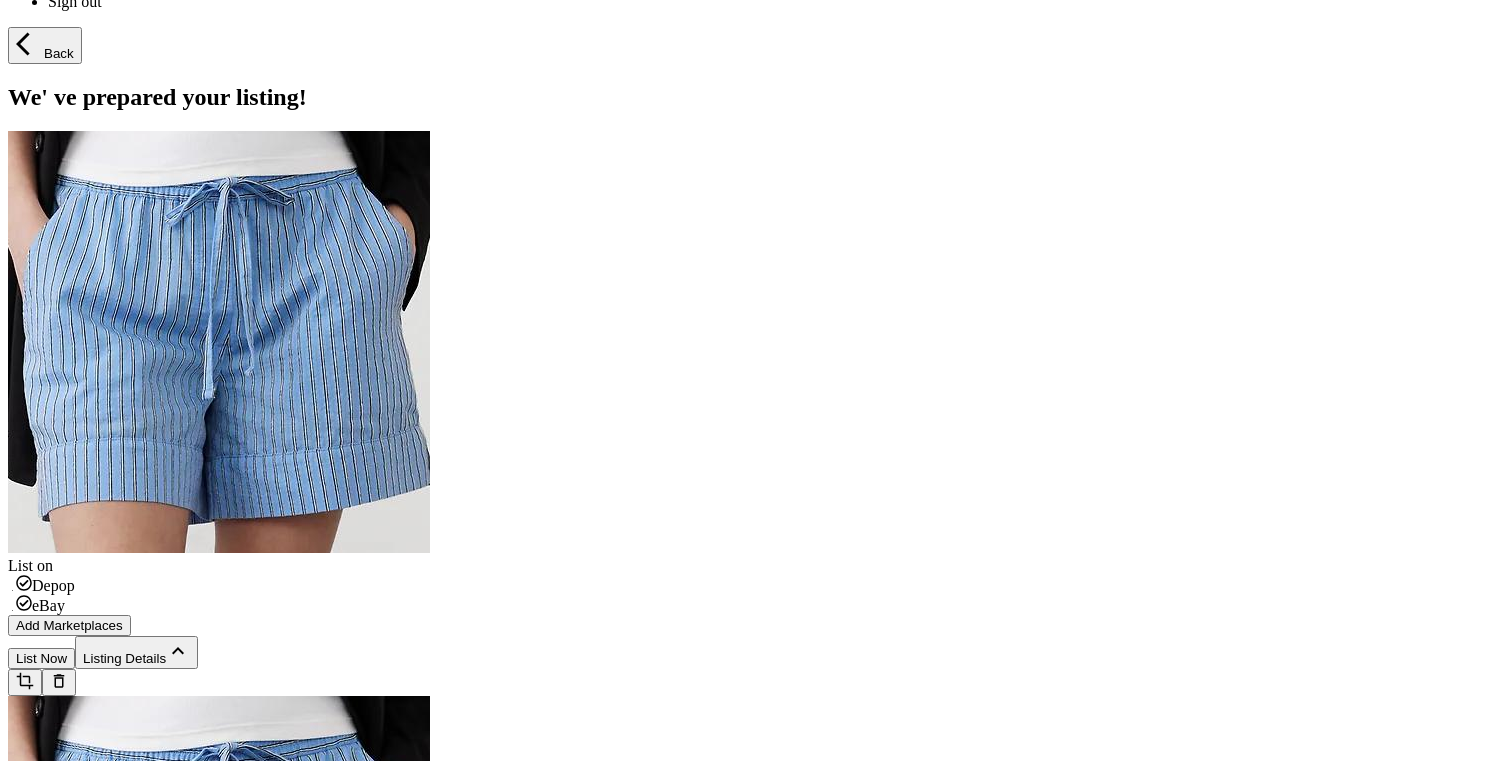 click on "•••• •••" at bounding box center [41, 658] 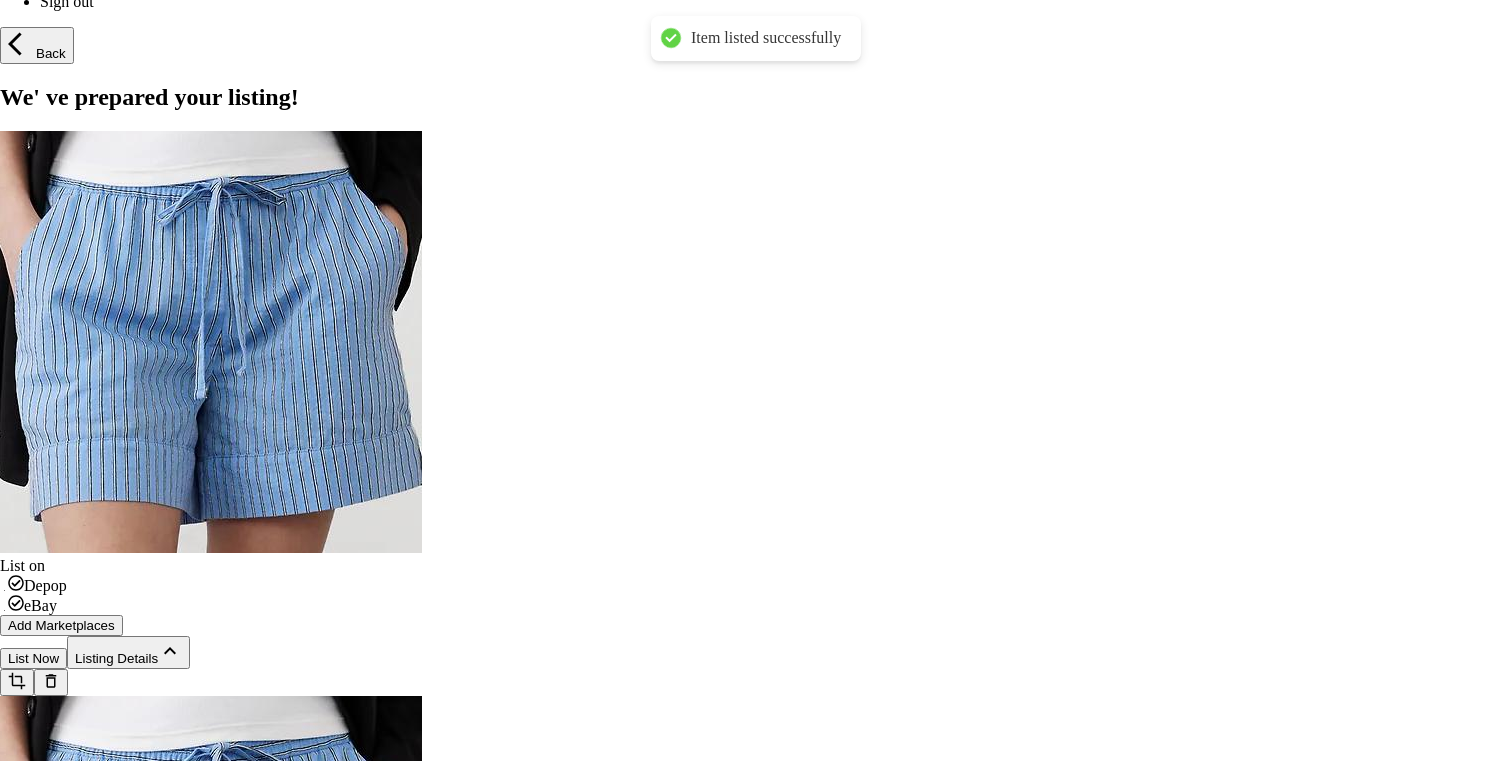 click on "•• ••••••••" at bounding box center [191, 13302] 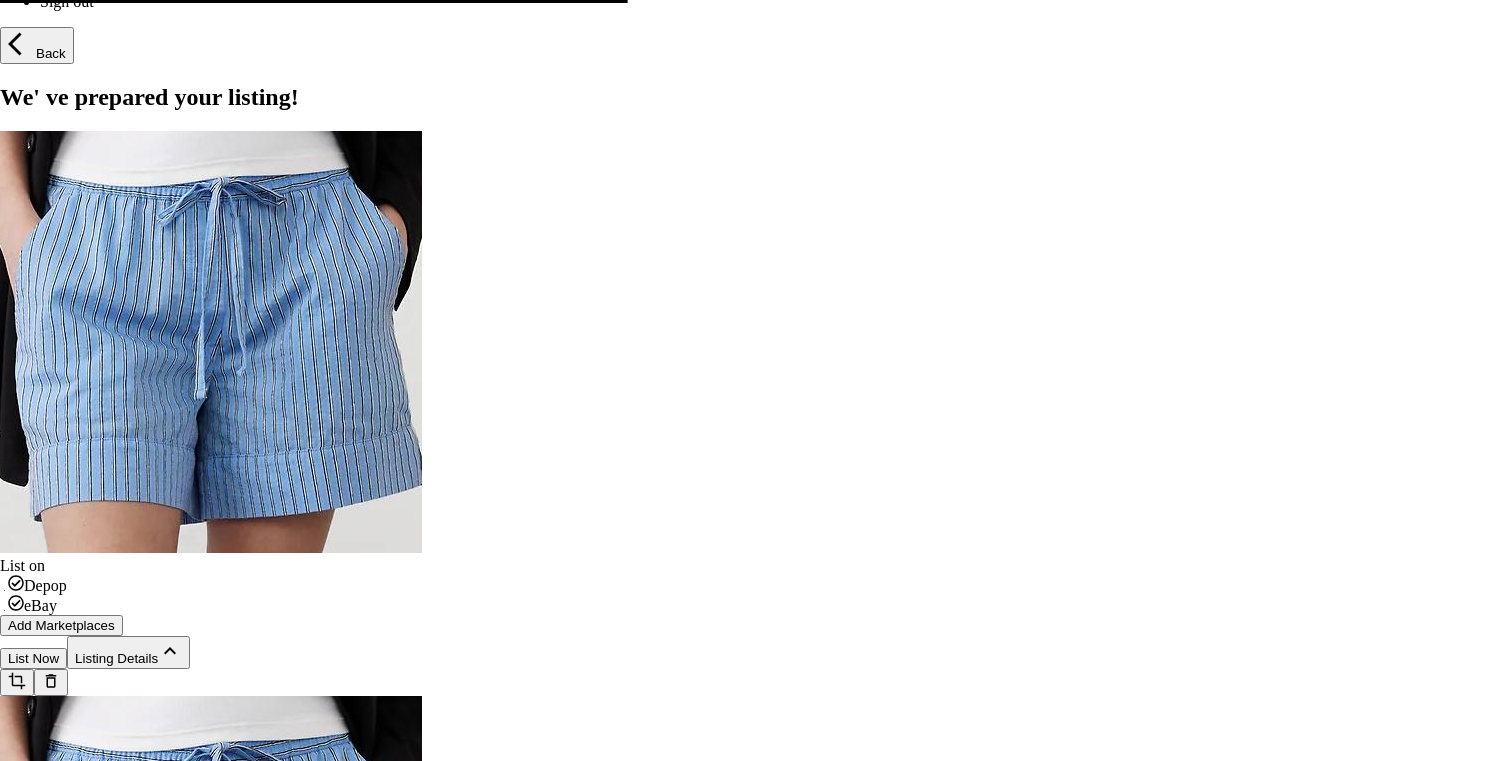 scroll, scrollTop: 0, scrollLeft: 0, axis: both 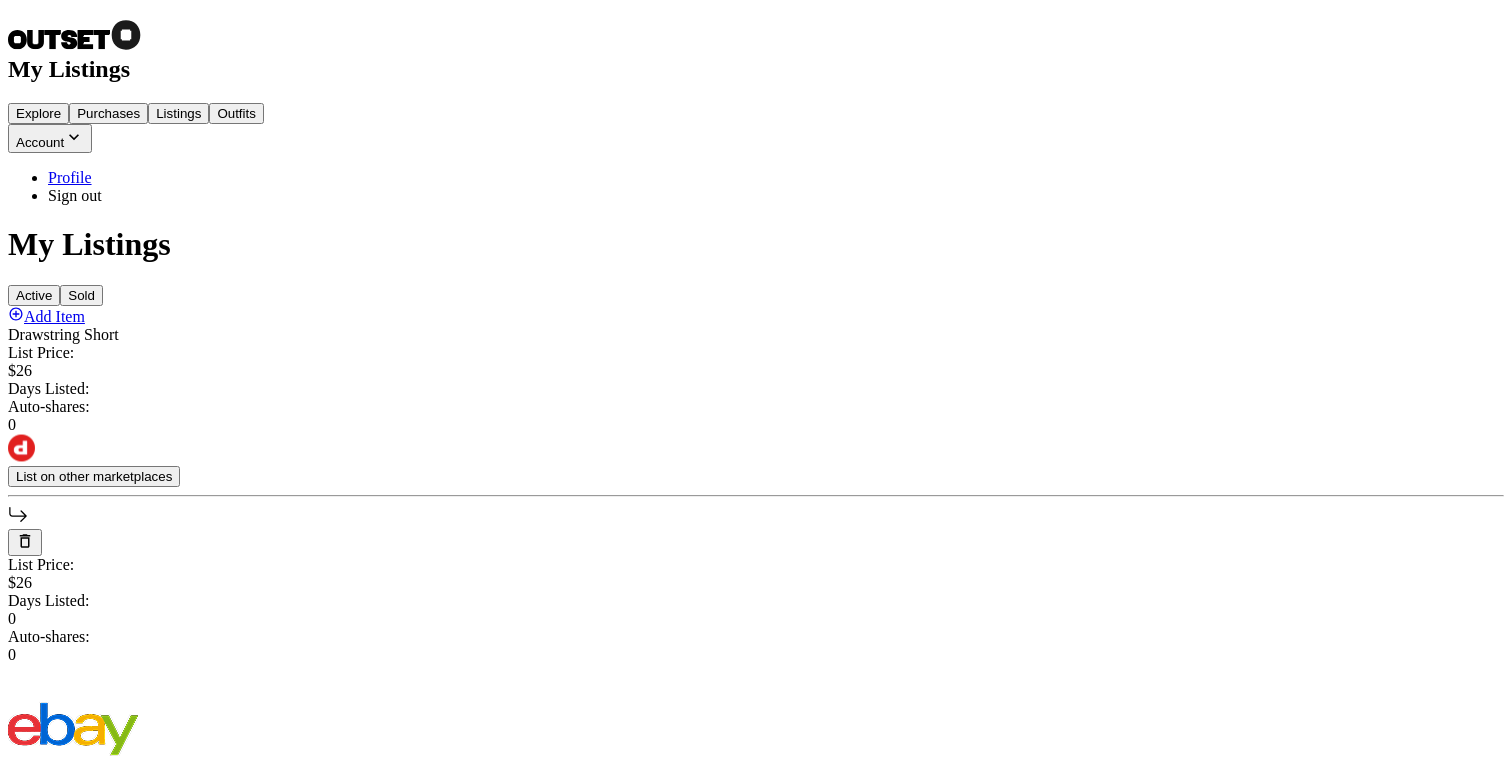 click on "Days Listed:" at bounding box center [756, 389] 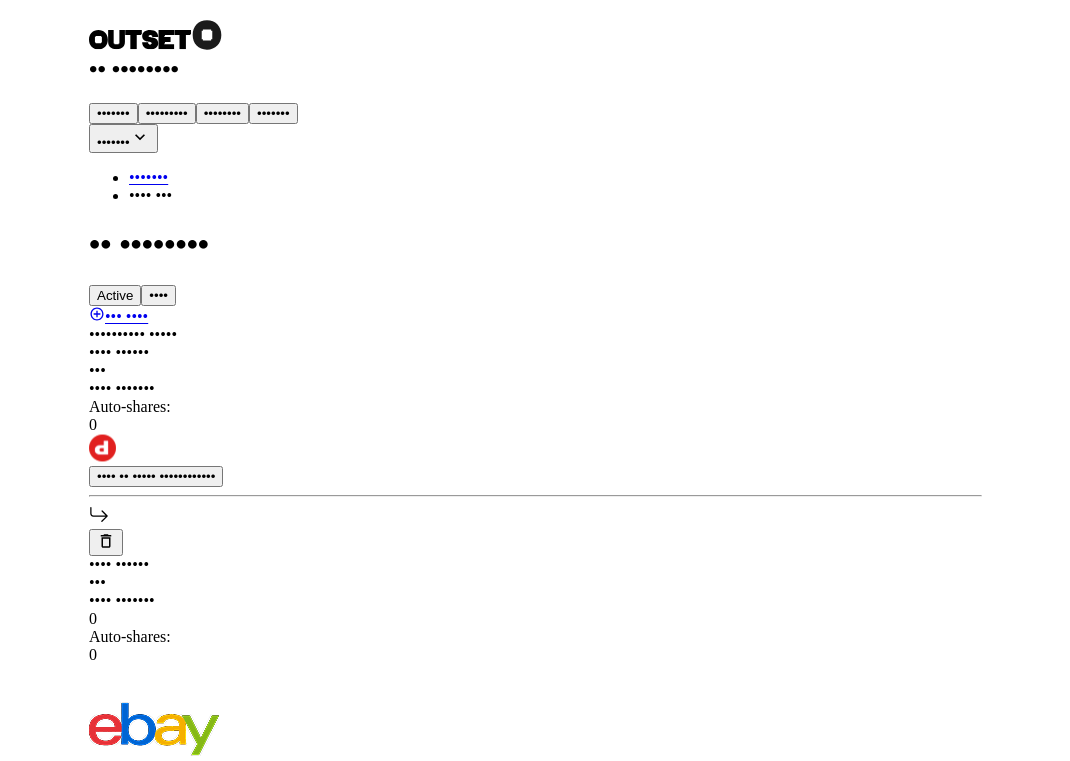 scroll, scrollTop: 0, scrollLeft: 0, axis: both 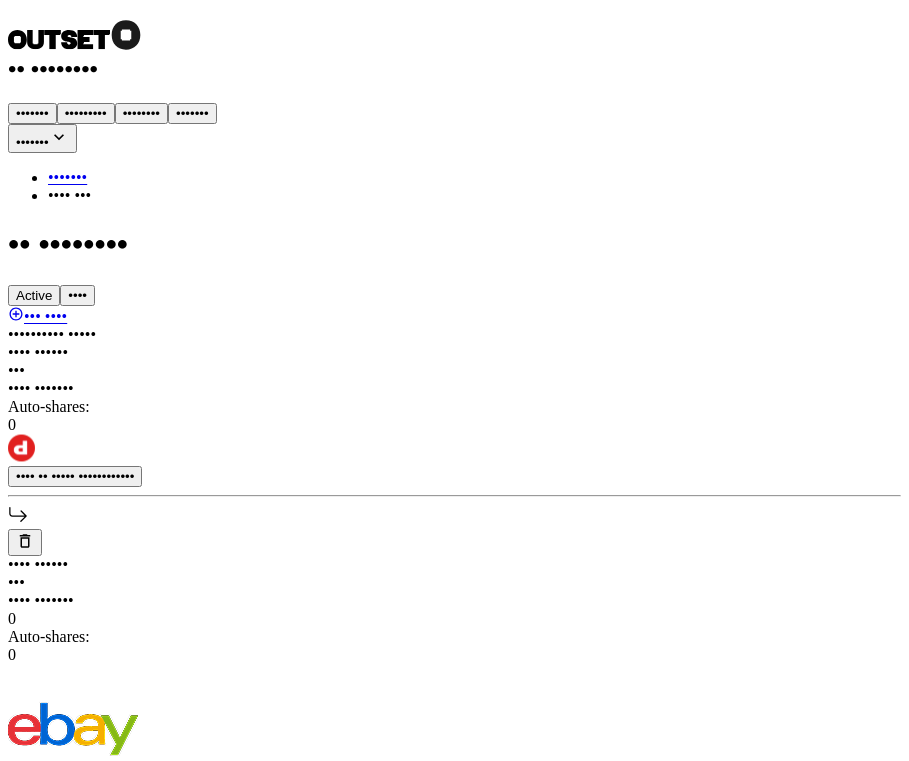 click on "•••••••••" at bounding box center [86, 113] 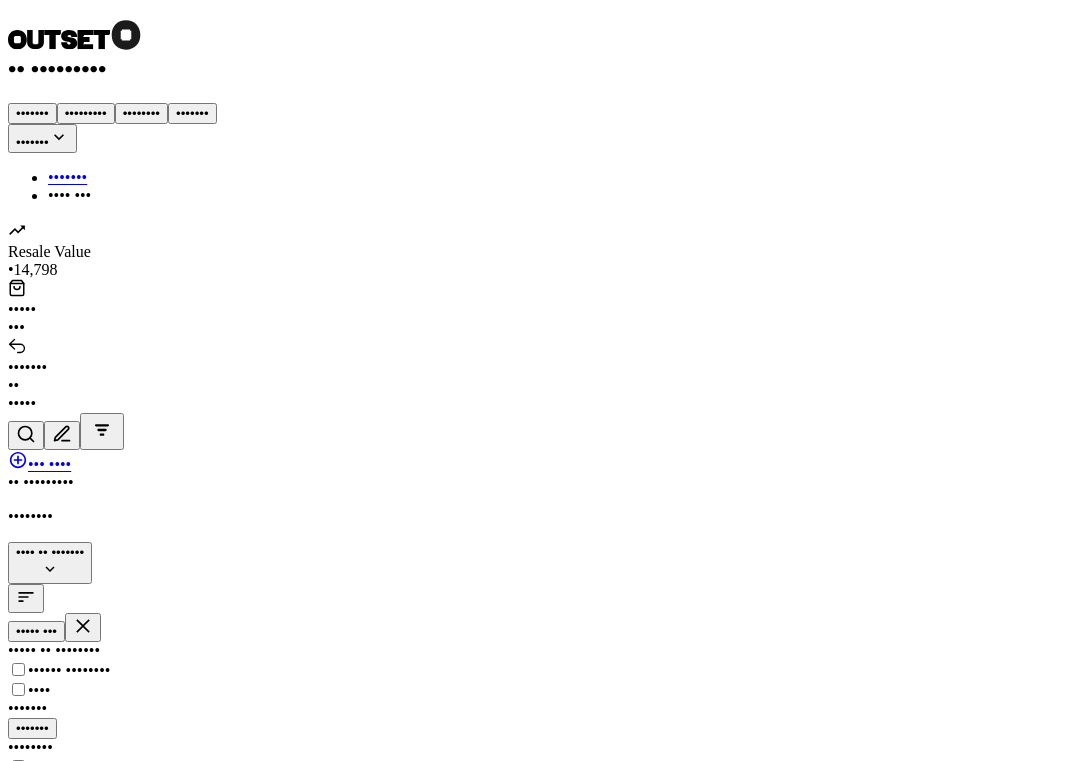 scroll, scrollTop: 491, scrollLeft: 0, axis: vertical 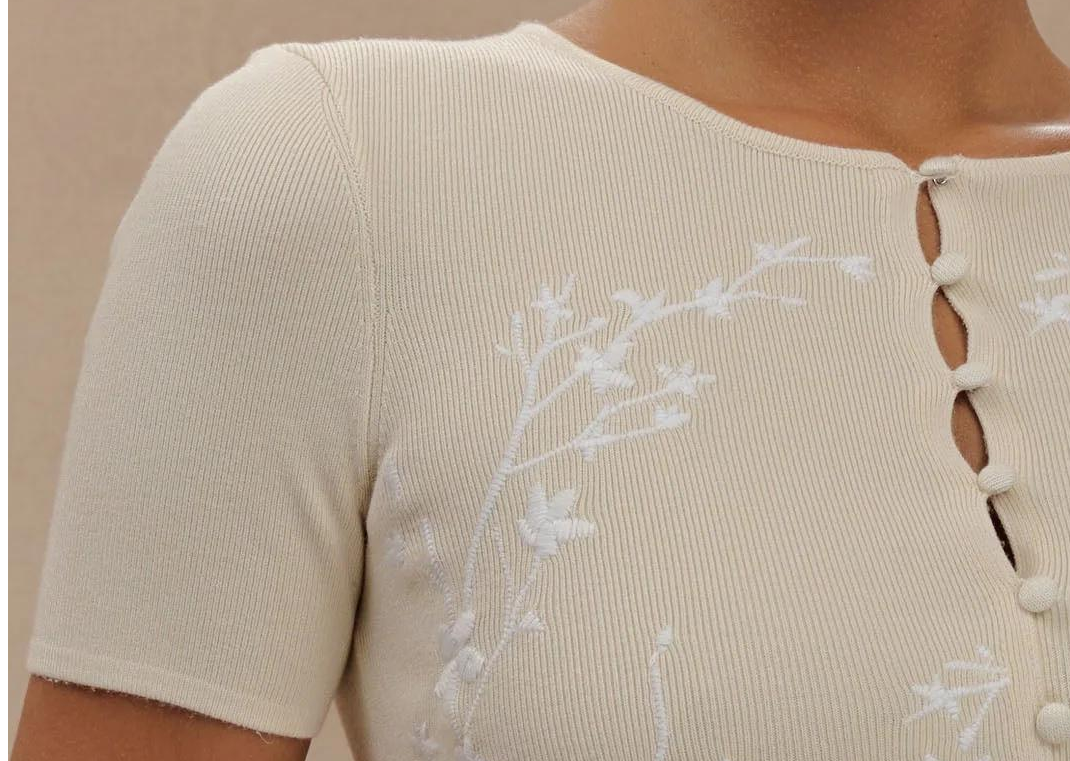 click on "• ••••••••• •••••••••• ••••••••••• •••••• •••••" at bounding box center (46, 3399) 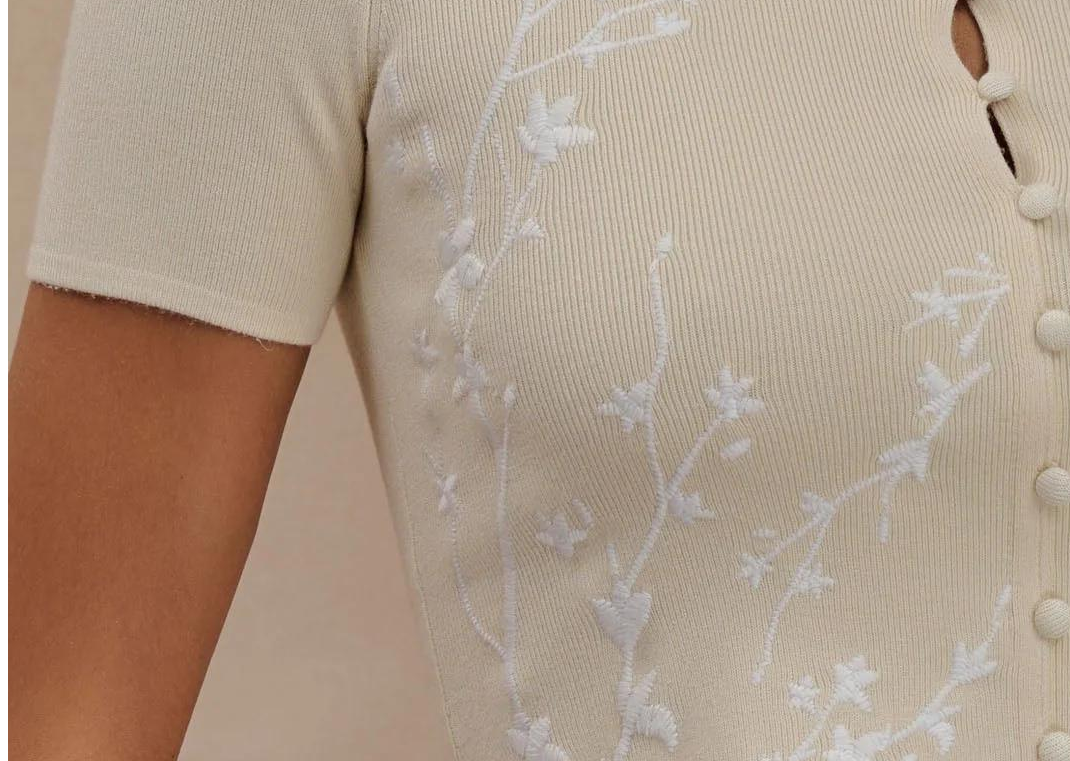 scroll, scrollTop: 814, scrollLeft: 0, axis: vertical 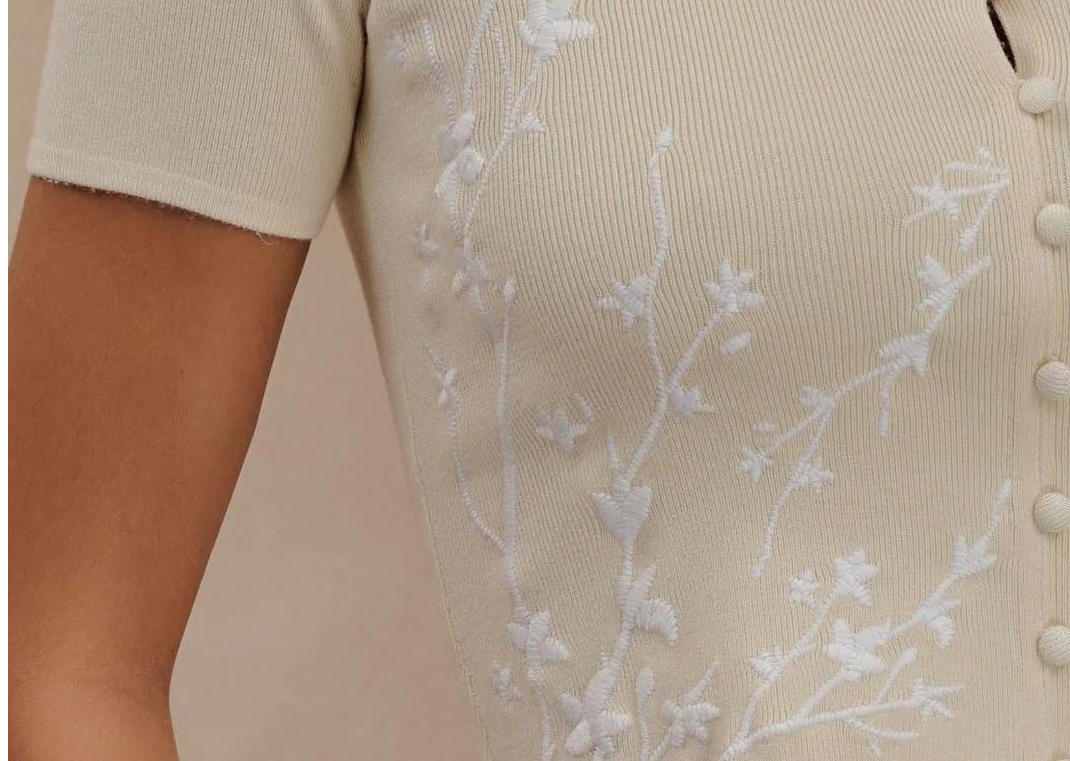 click on "••• •••• ••••" at bounding box center [45, 3426] 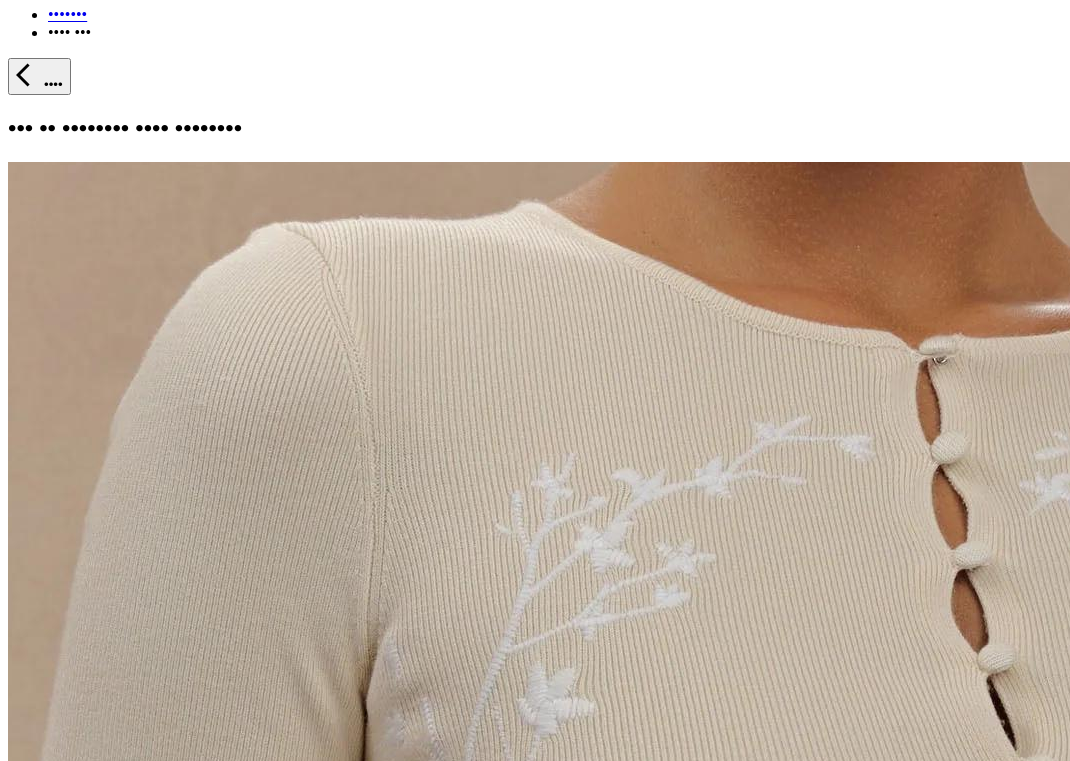 scroll, scrollTop: 0, scrollLeft: 0, axis: both 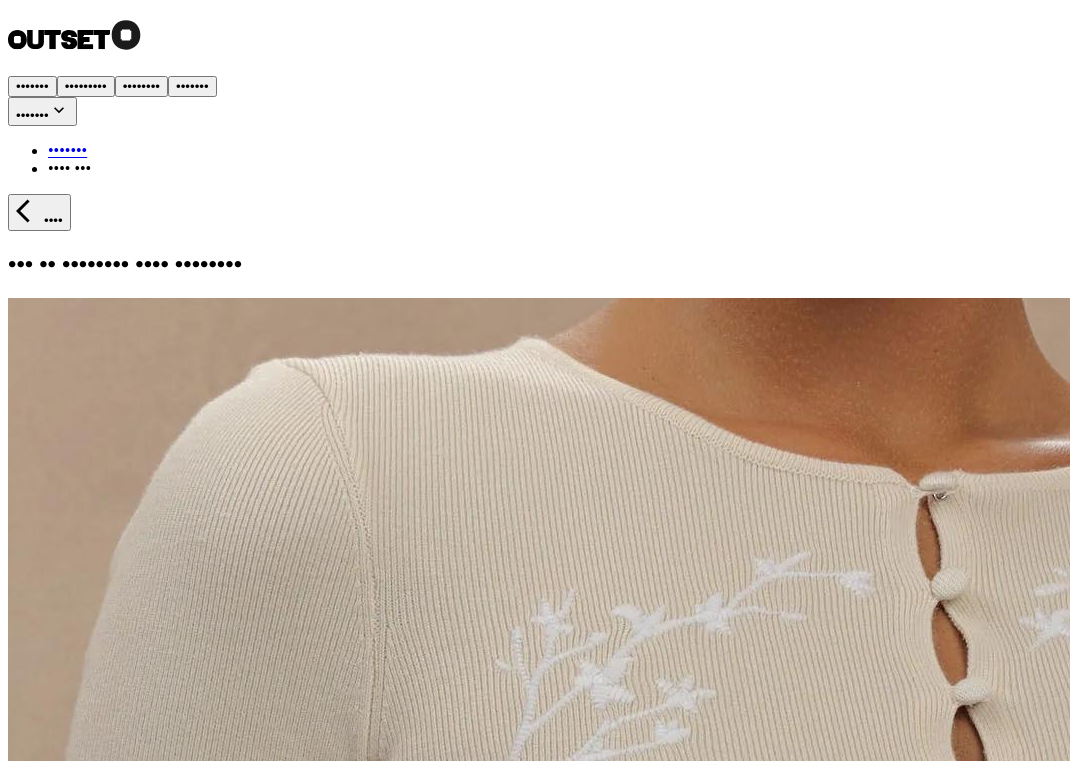 click on "•••• •••" at bounding box center [34, 1879] 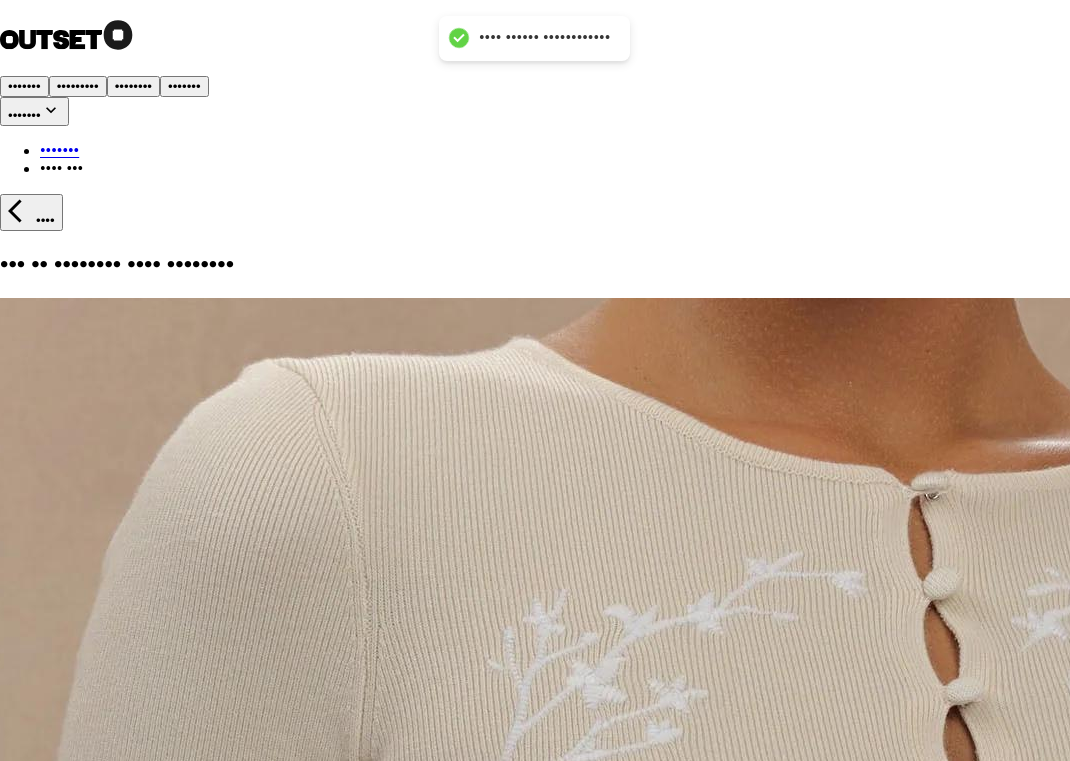 click on "•• ••••••••" at bounding box center (152, 5264) 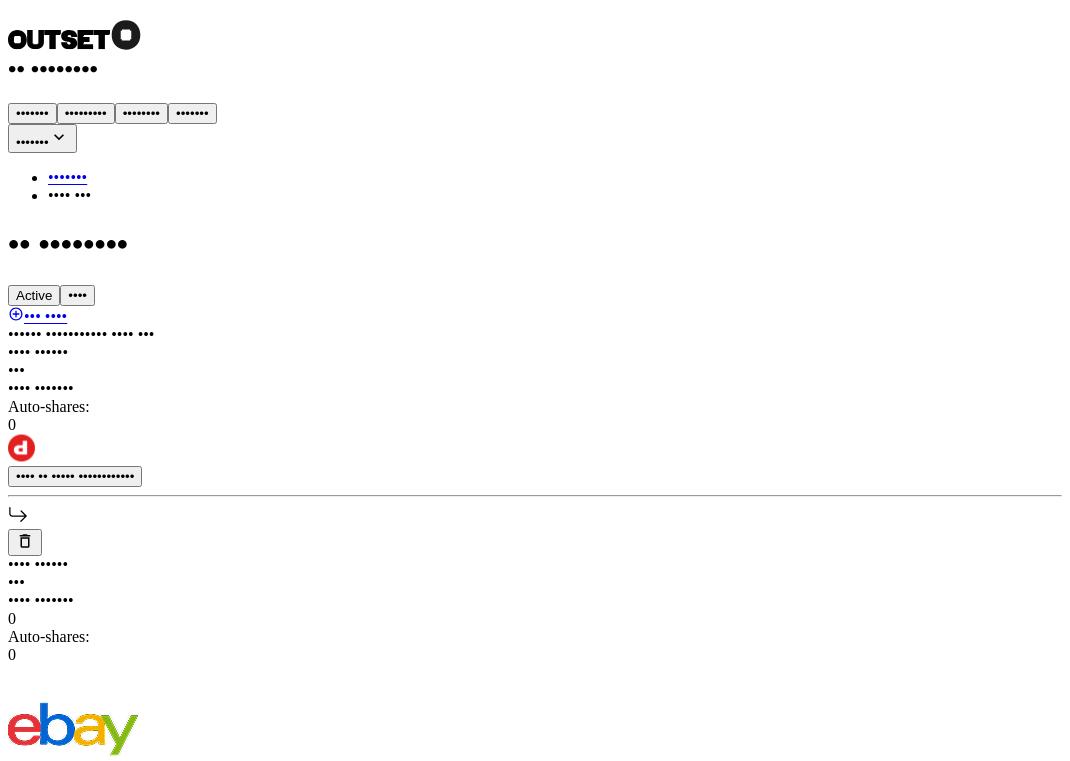 scroll, scrollTop: 271, scrollLeft: 0, axis: vertical 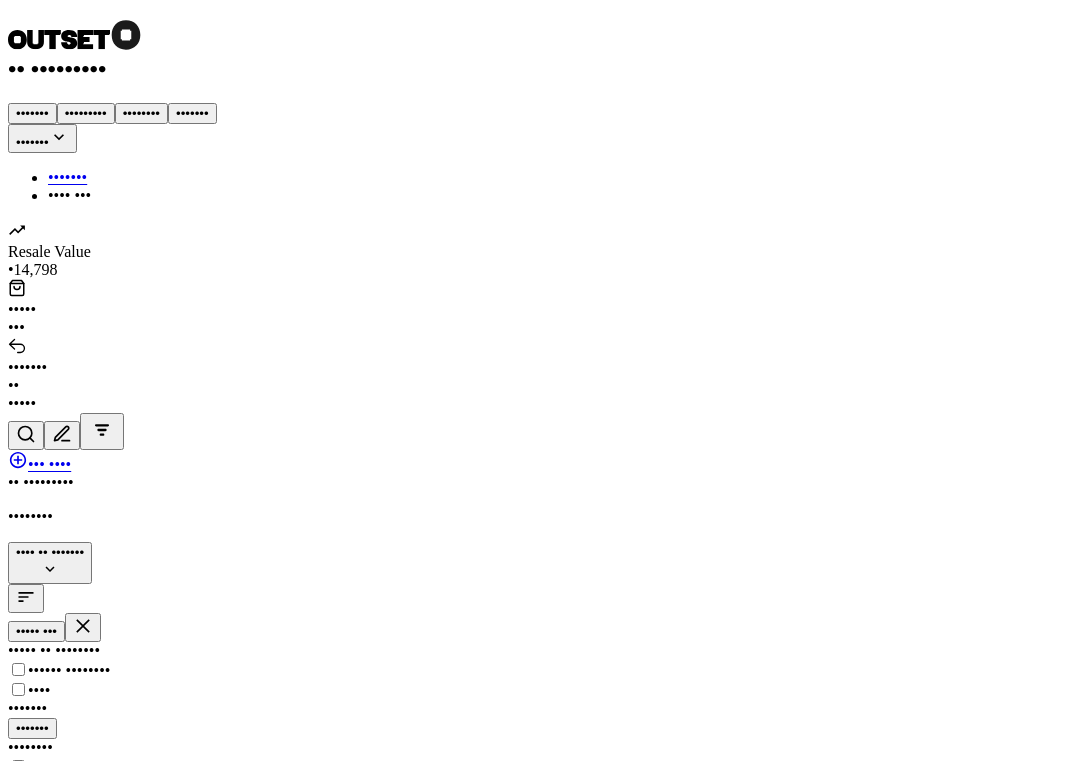 click on "Quick List" at bounding box center [58, 35797] 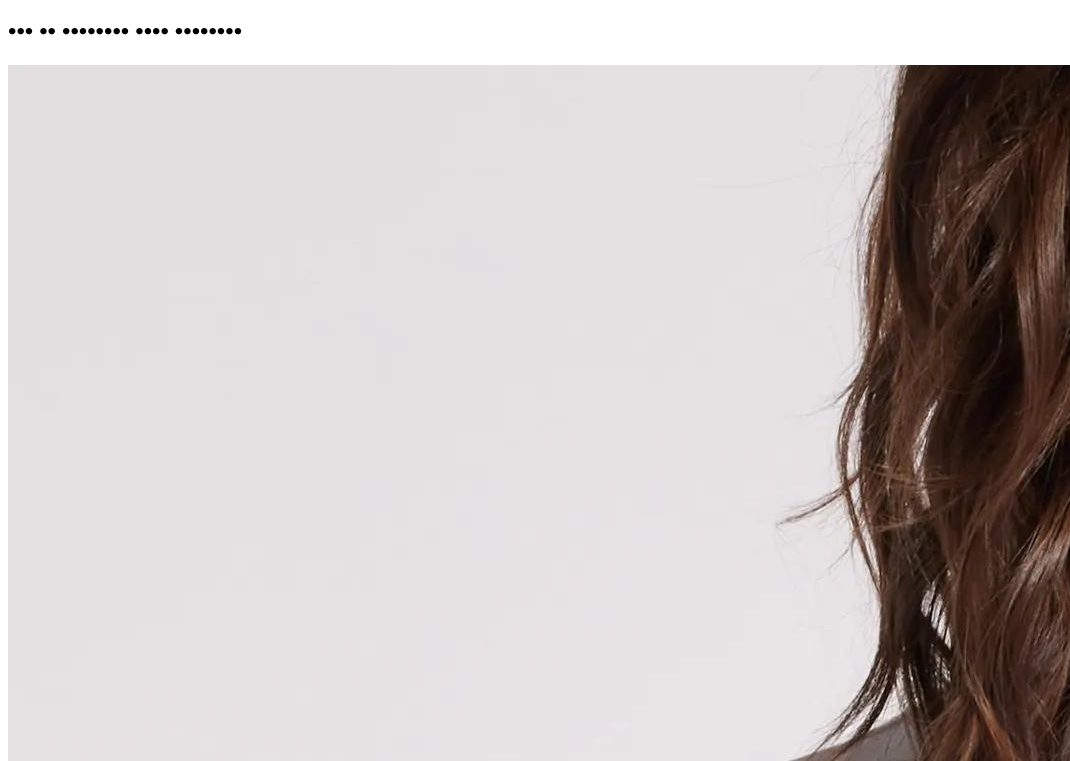 scroll, scrollTop: 224, scrollLeft: 0, axis: vertical 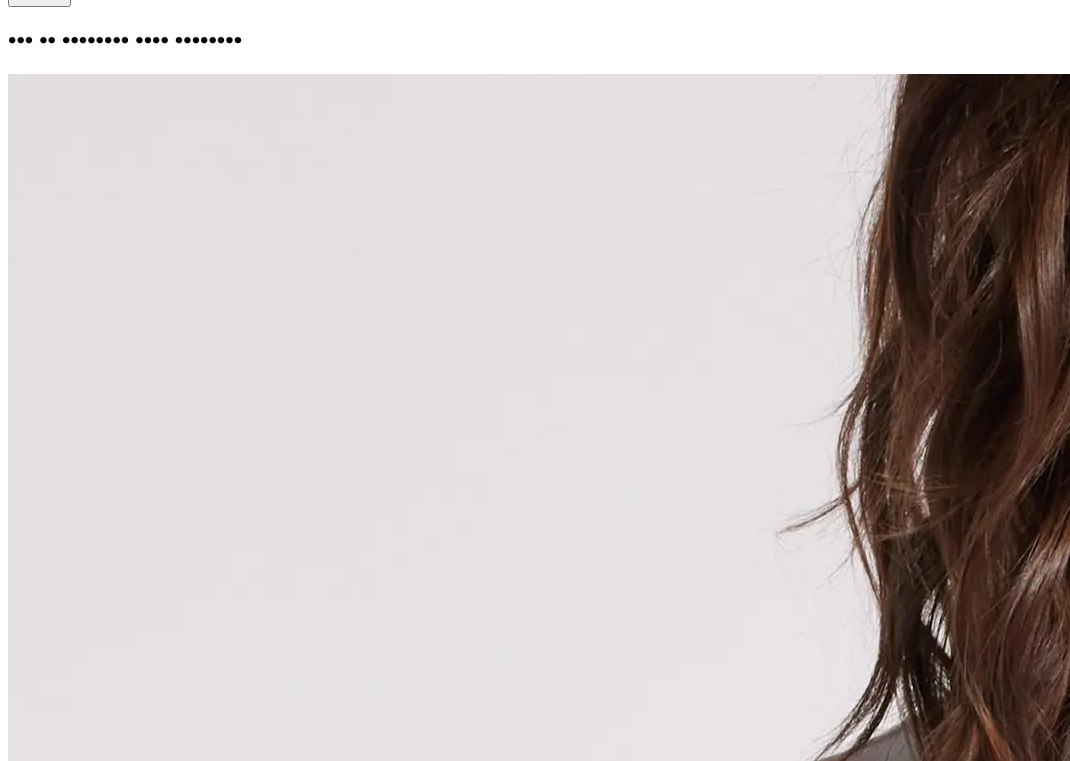click at bounding box center (24, 4172) 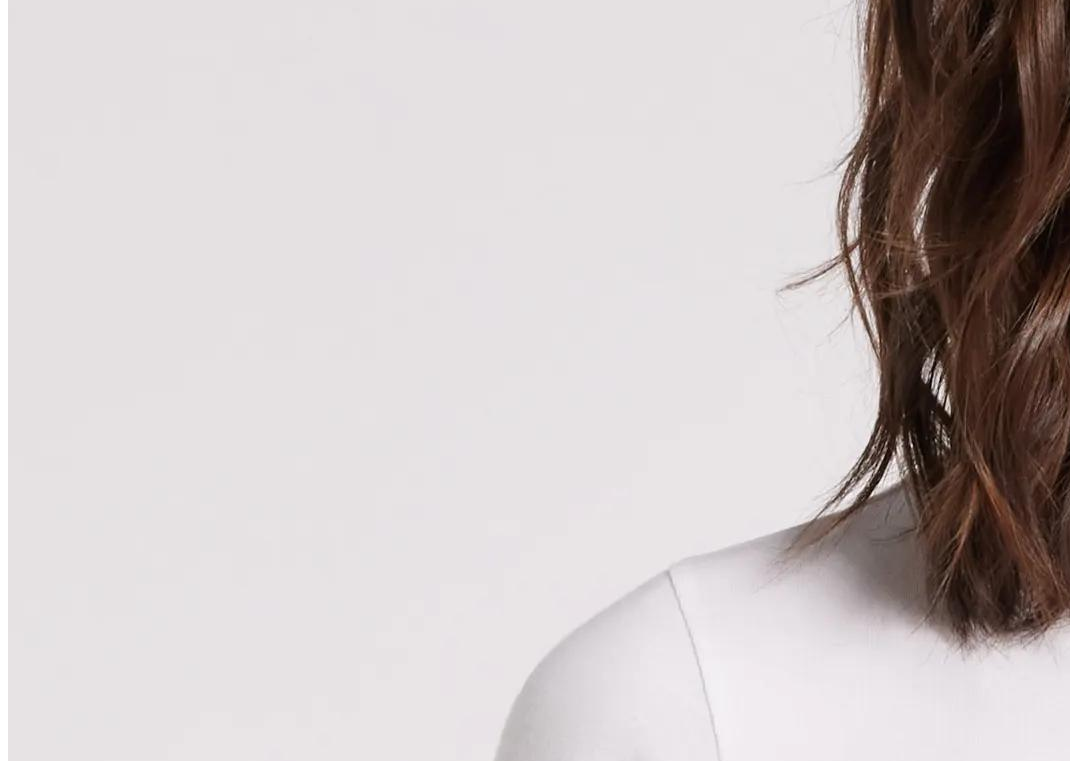 scroll, scrollTop: 514, scrollLeft: 0, axis: vertical 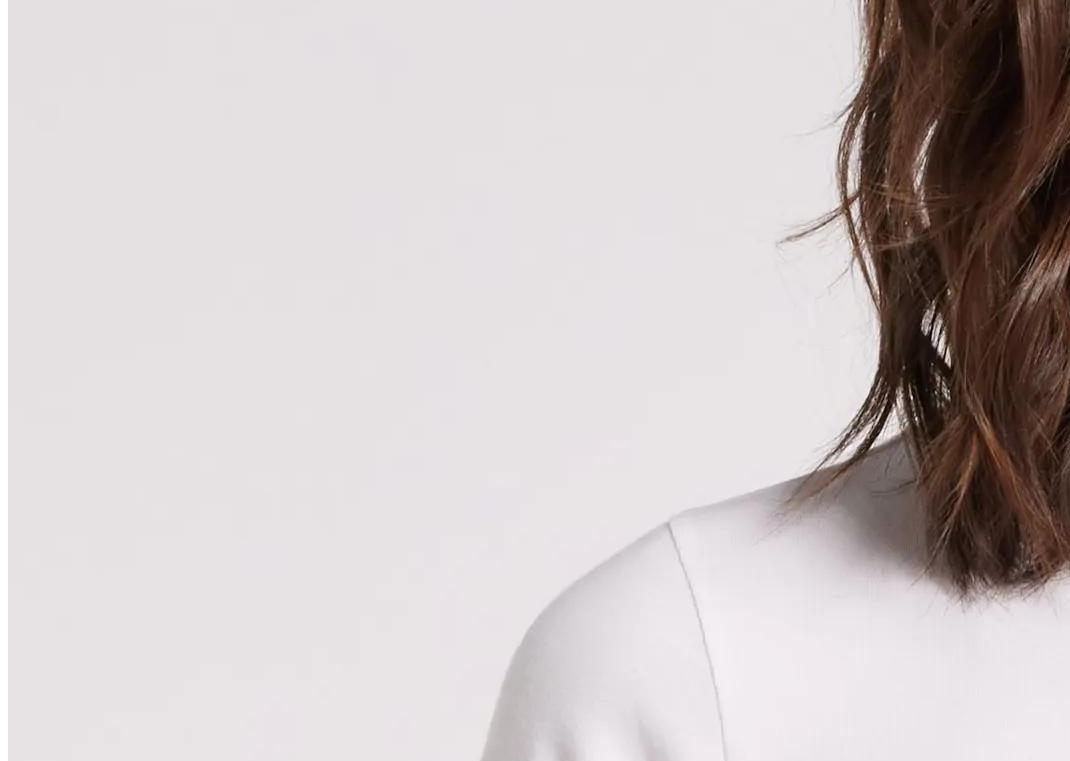 click on "• •••••••• •••••" at bounding box center (39, 8344) 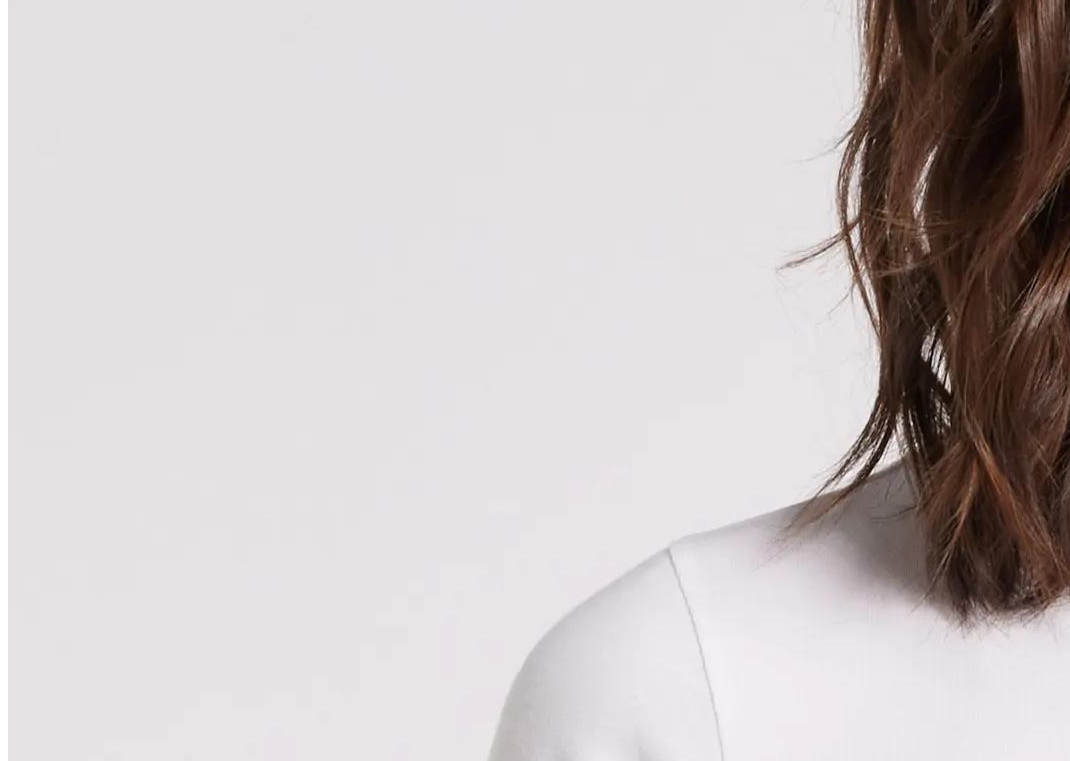 scroll, scrollTop: 492, scrollLeft: 0, axis: vertical 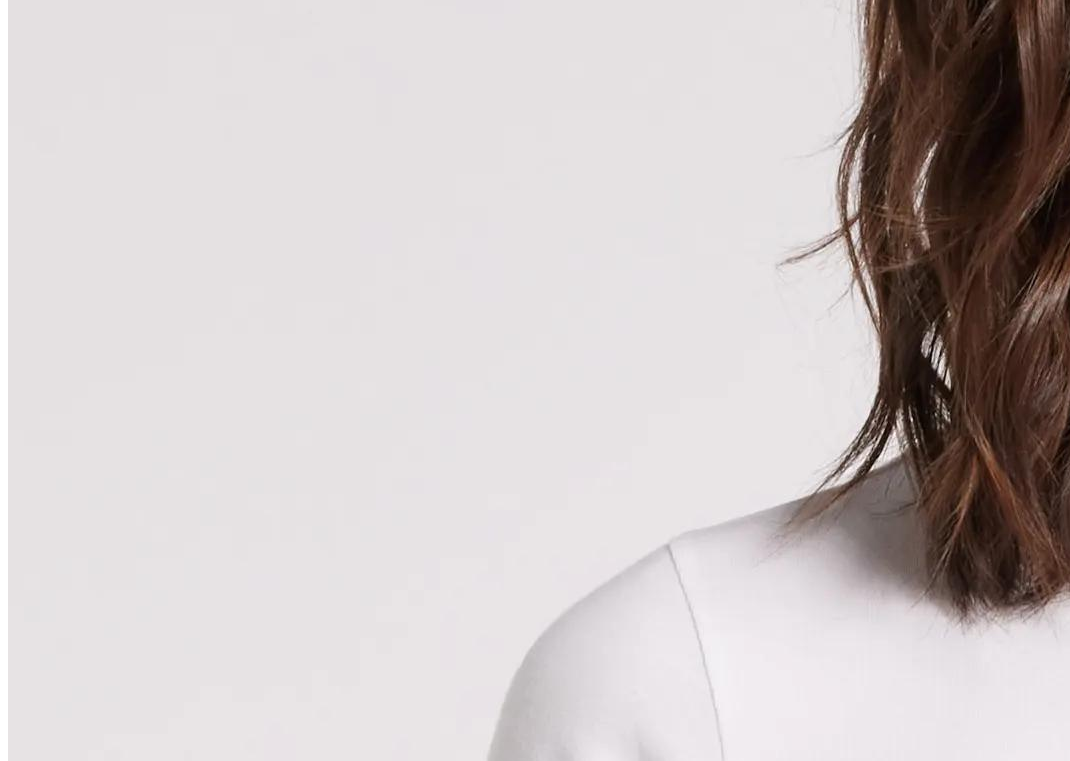 click on "**********" at bounding box center (61, 8297) 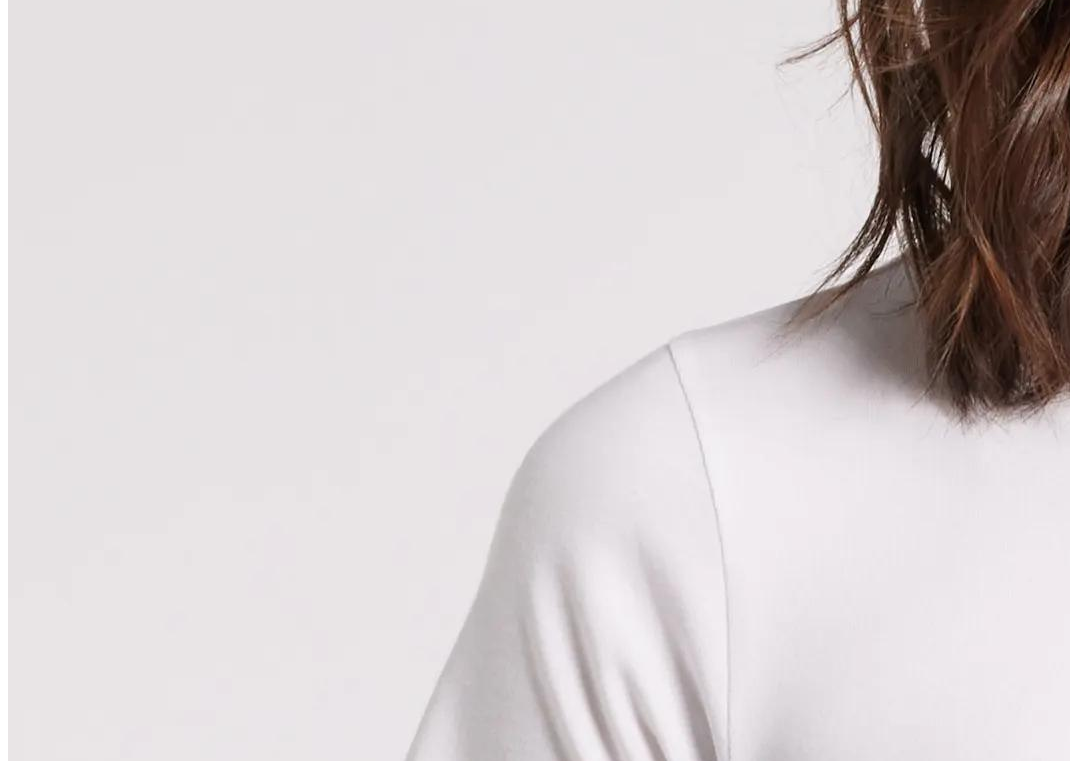 scroll, scrollTop: 726, scrollLeft: 0, axis: vertical 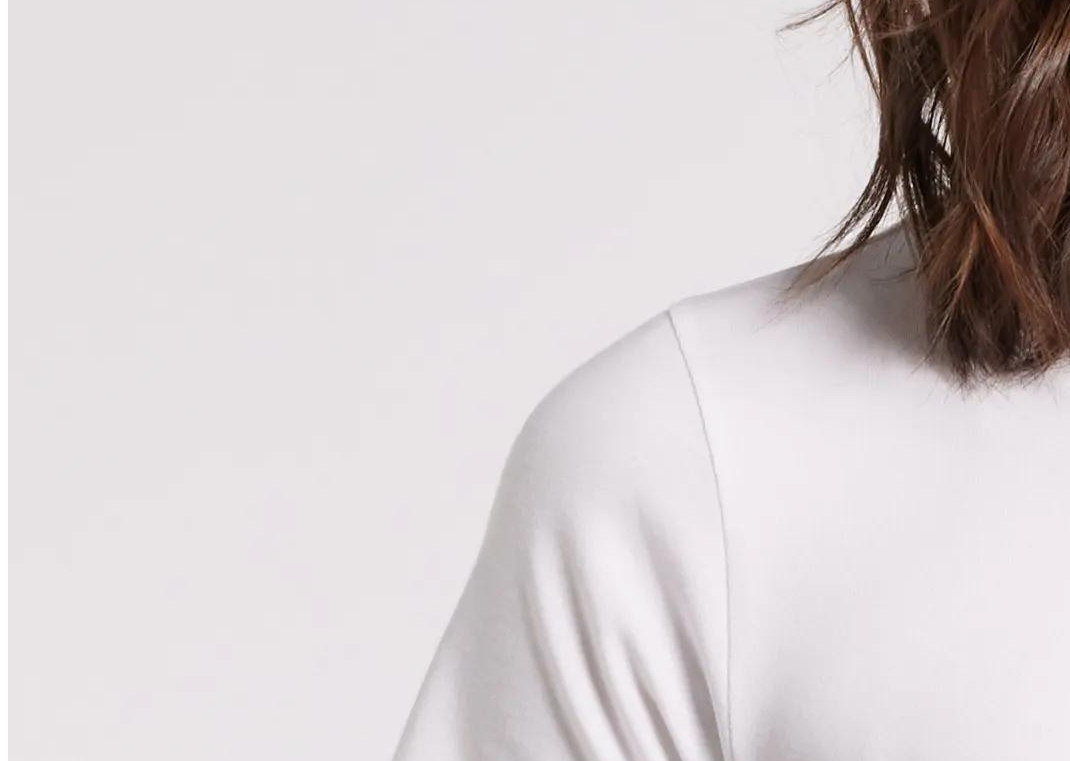 click on "• •• • • • • • •• •• ••• •• • • • ••" at bounding box center (27, 8485) 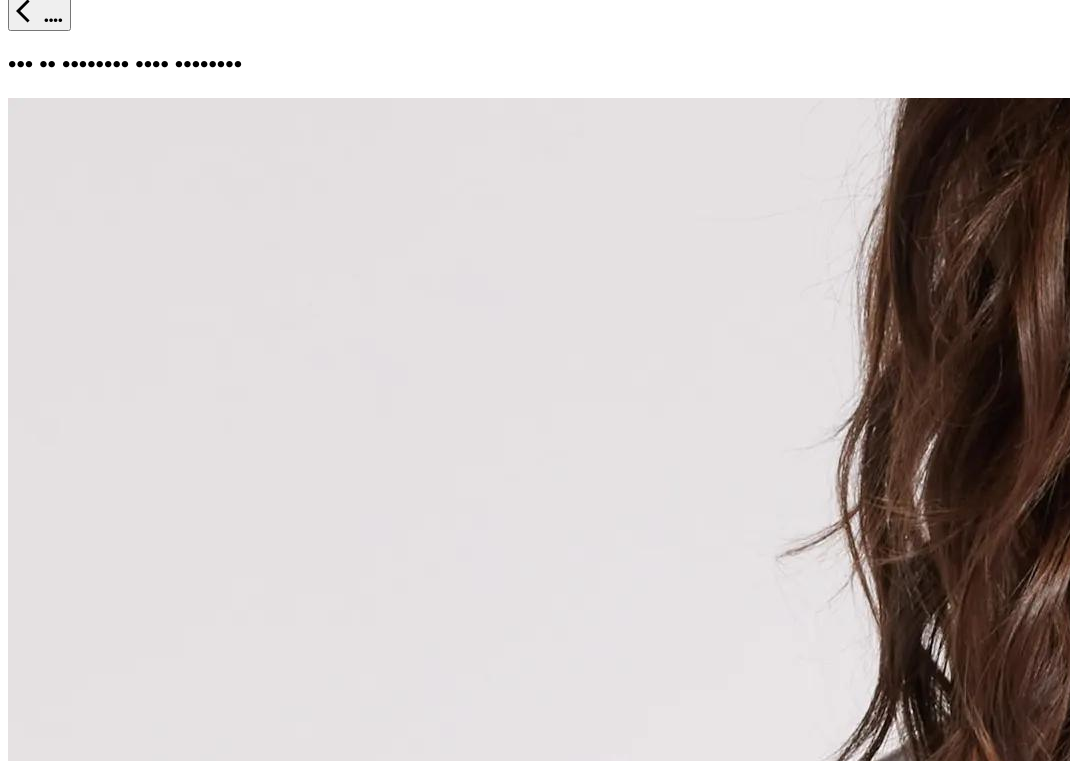 scroll, scrollTop: 0, scrollLeft: 0, axis: both 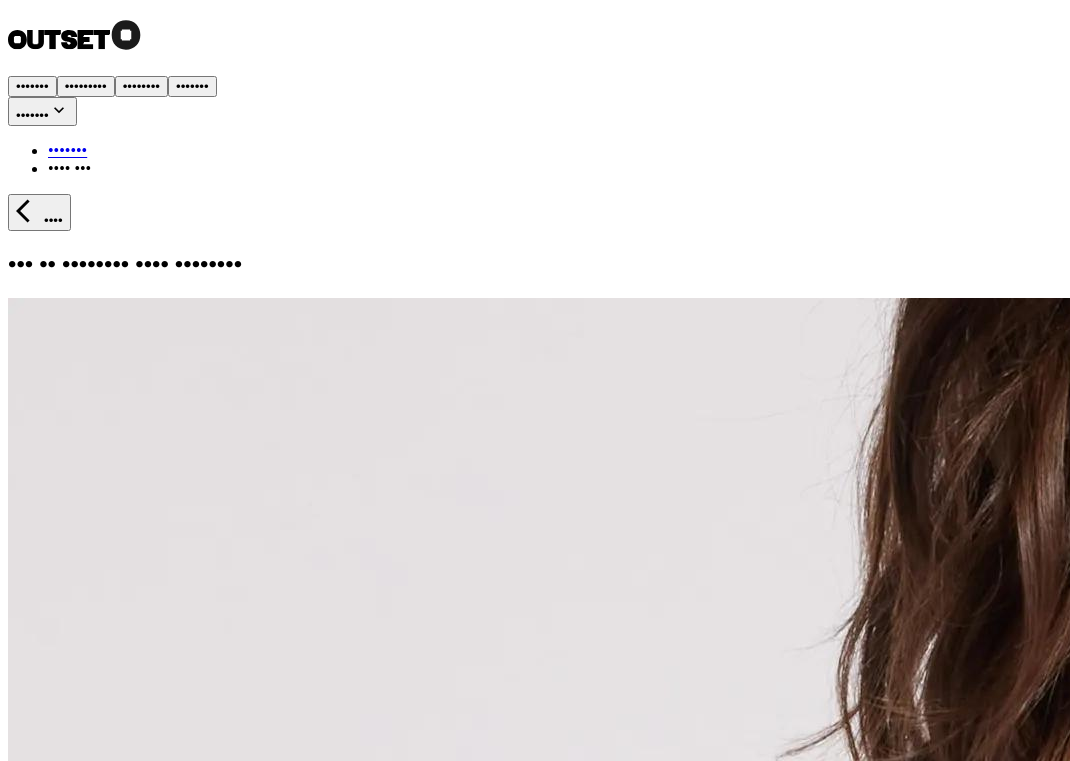 click on "•••• •••" at bounding box center [34, 4451] 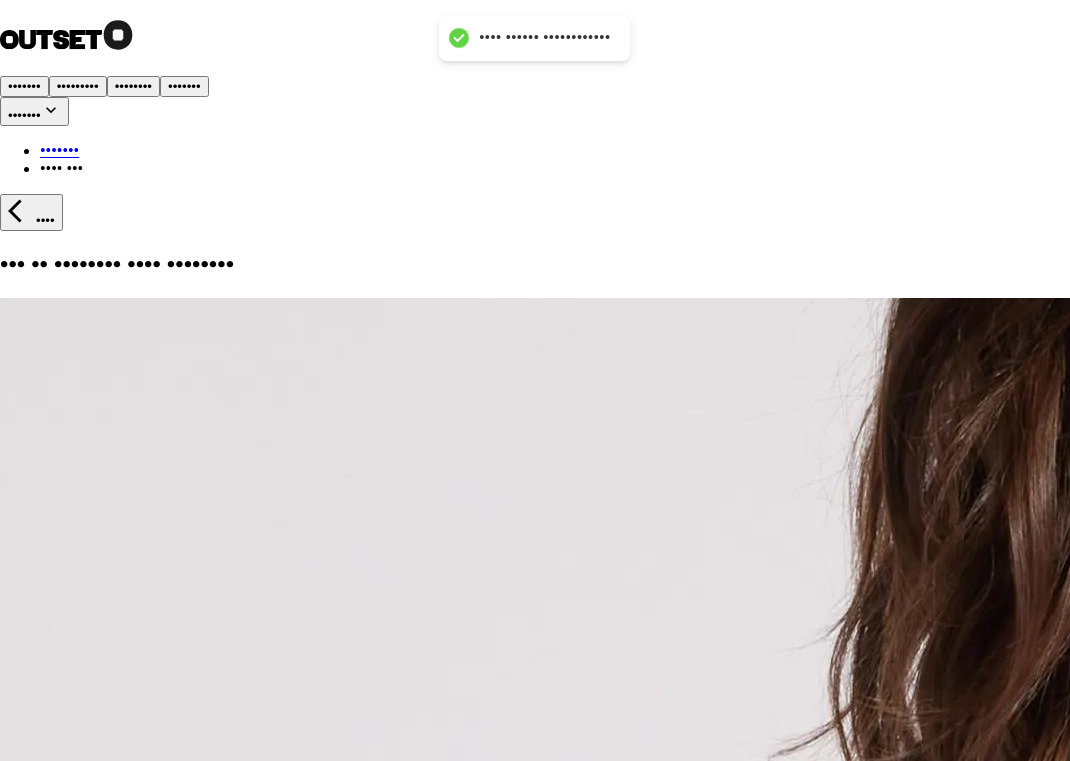 click on "View on My Listings" at bounding box center (67, 10420) 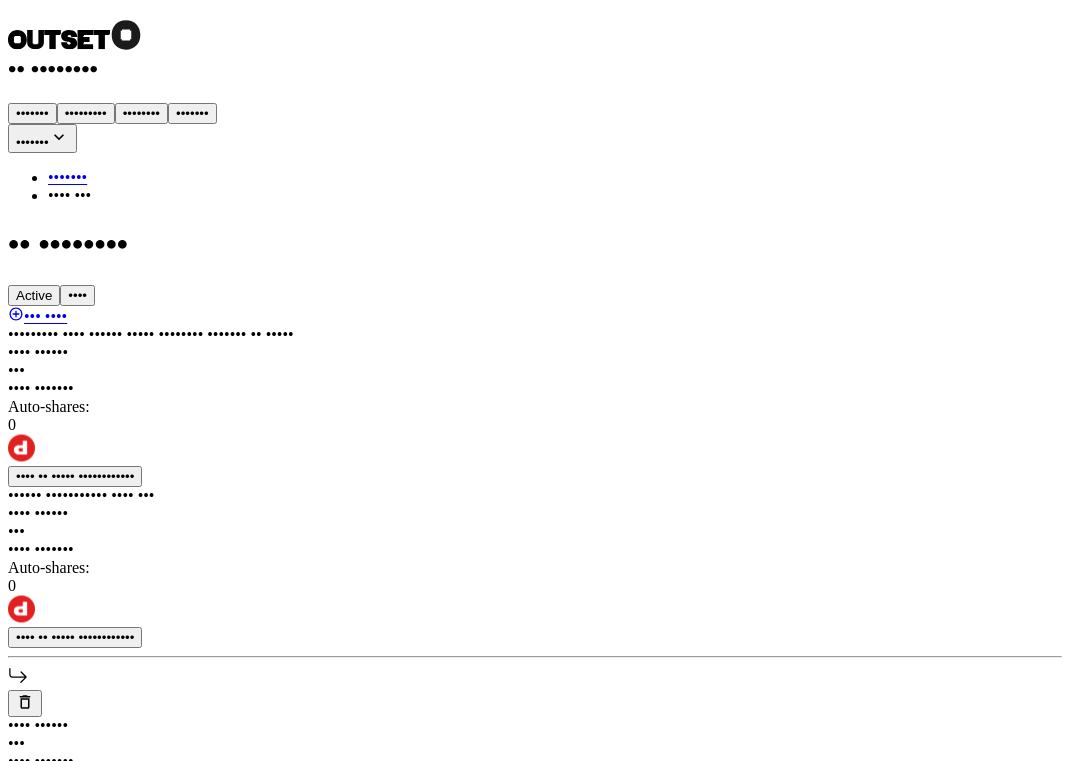 click at bounding box center [16, 314] 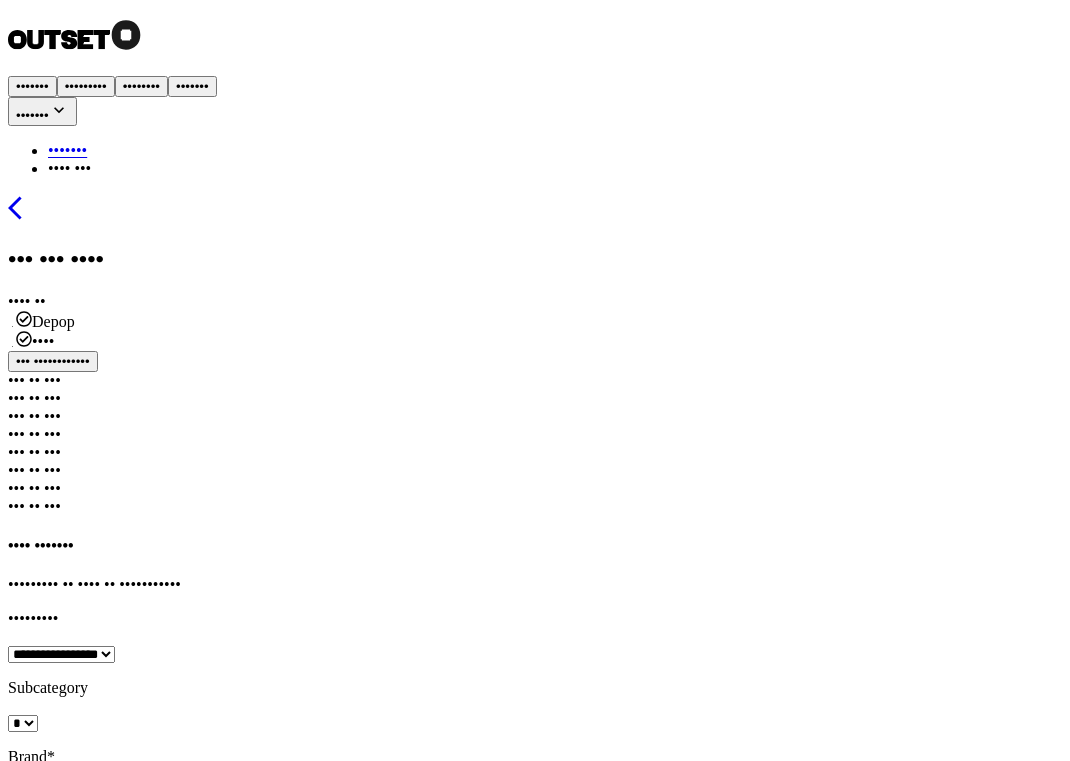 click on "••• •• •••" at bounding box center [34, 380] 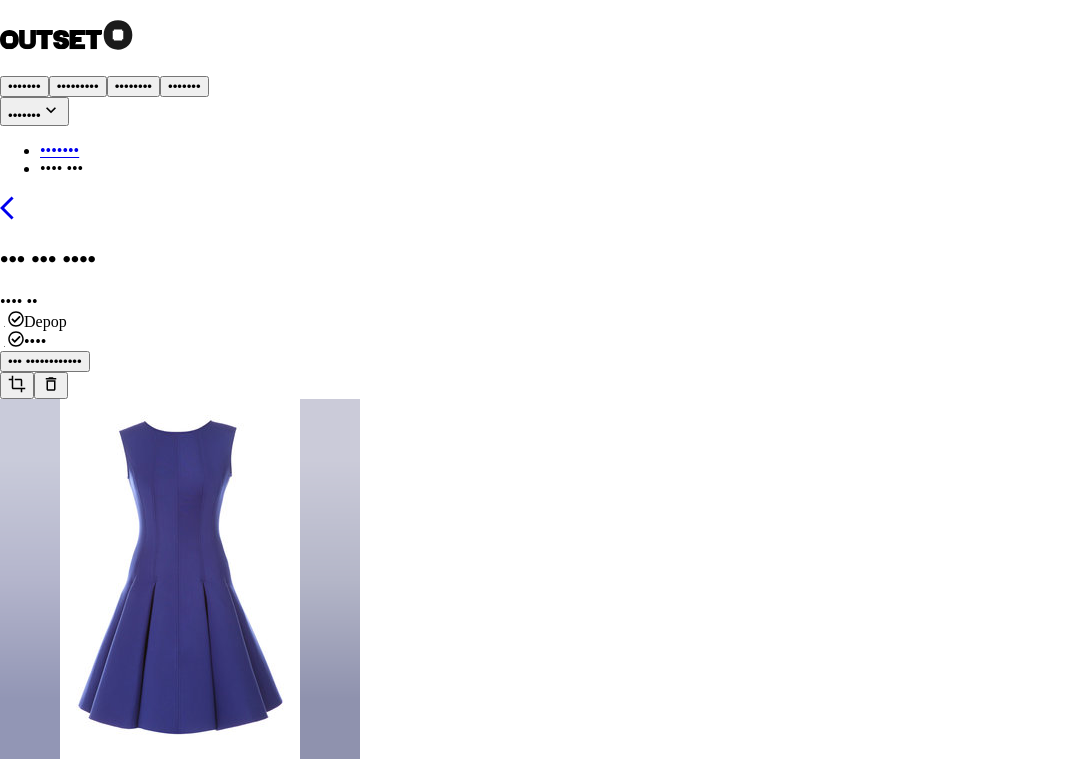 click on "••••• ••••• ••••••• •••• ••••••  •••••• ••• •••••• ••• ••••• ••••• •••• •••• •••• •••• •••" at bounding box center (535, 3004) 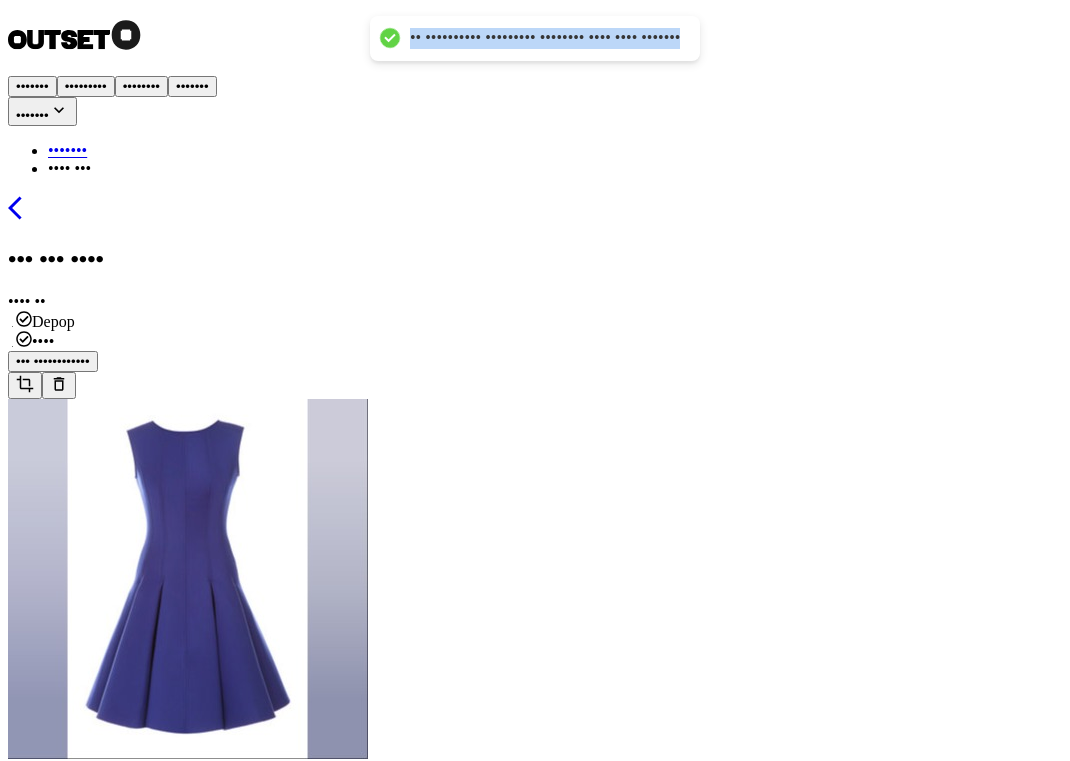 drag, startPoint x: 402, startPoint y: 39, endPoint x: 542, endPoint y: 61, distance: 141.71803 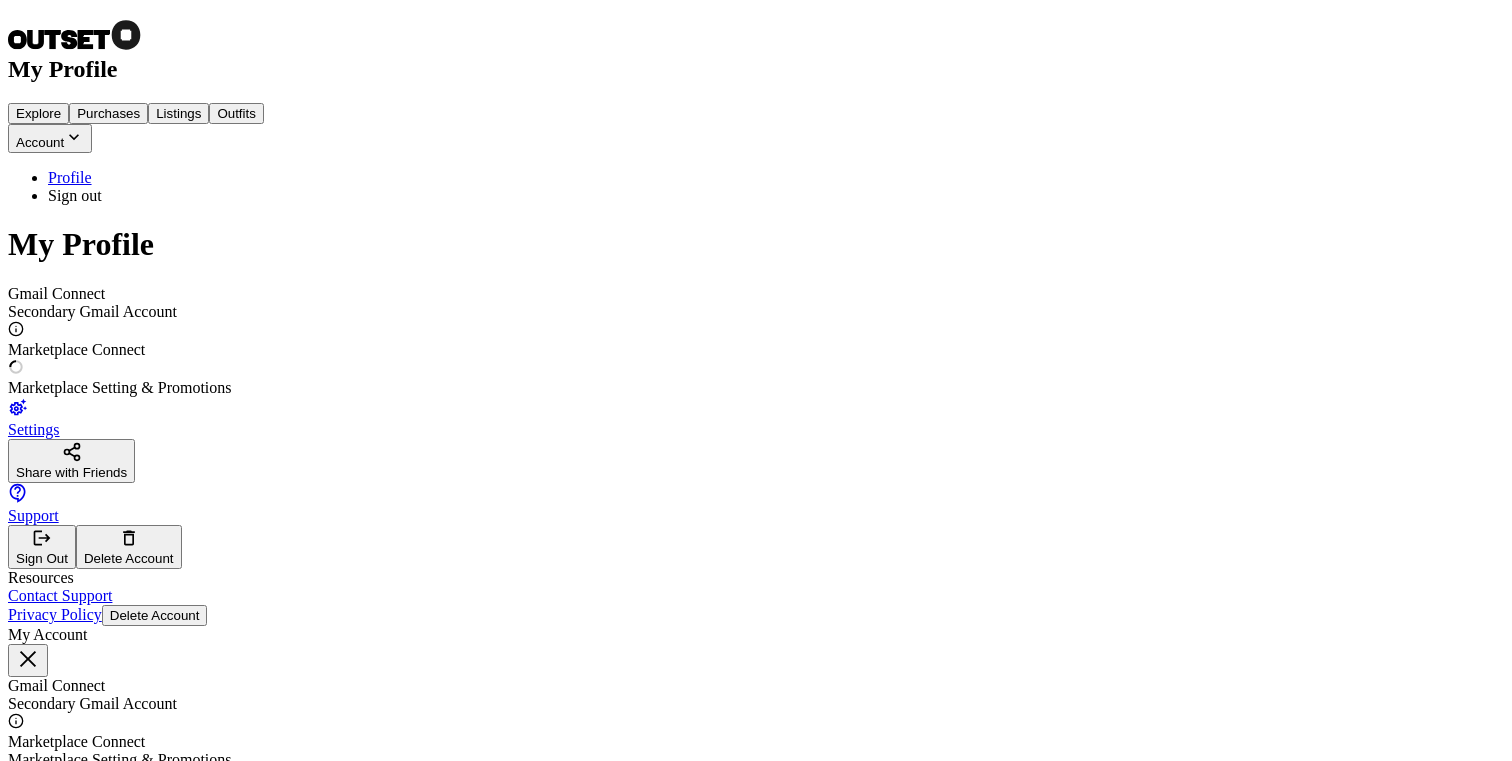scroll, scrollTop: 0, scrollLeft: 0, axis: both 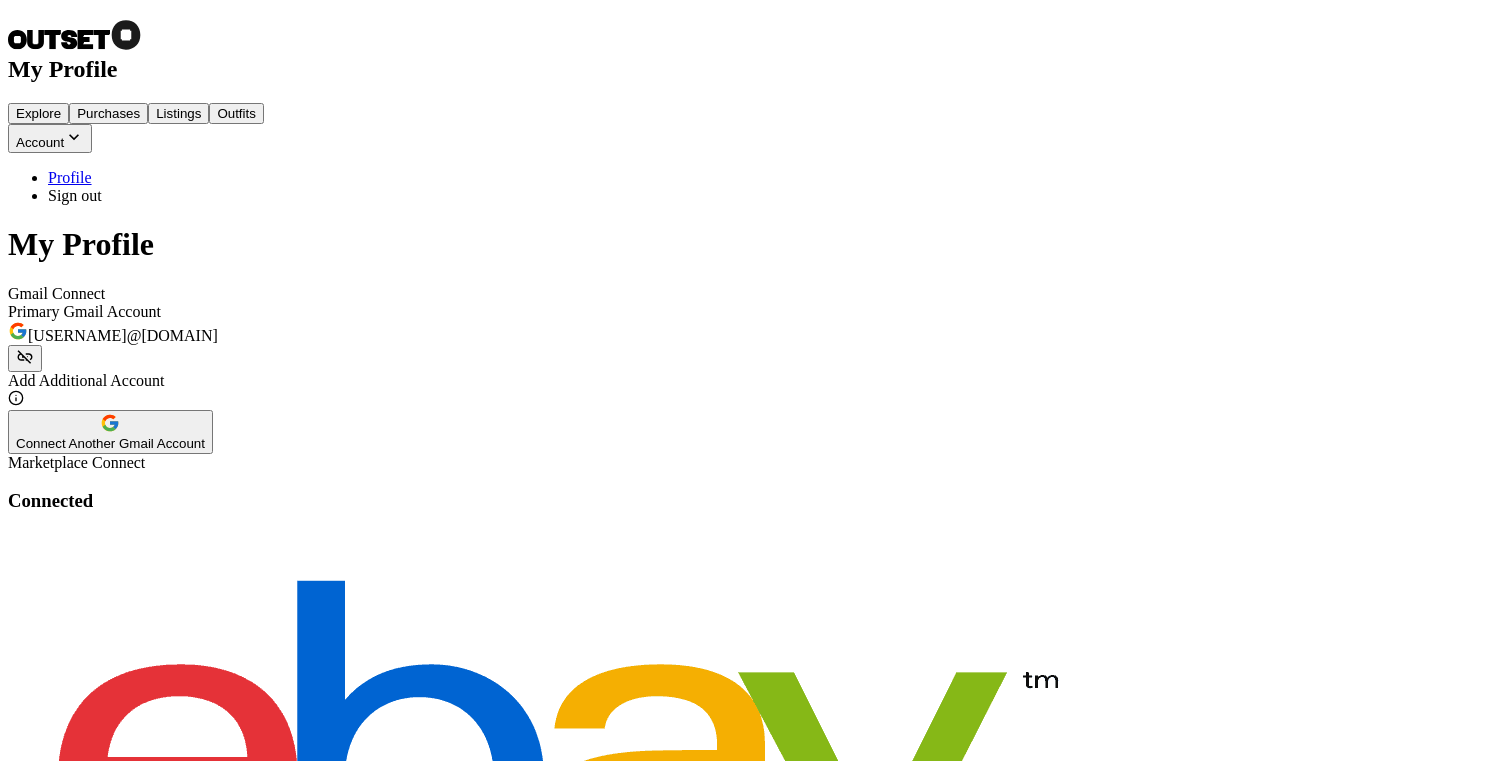 click at bounding box center (888, 1202) 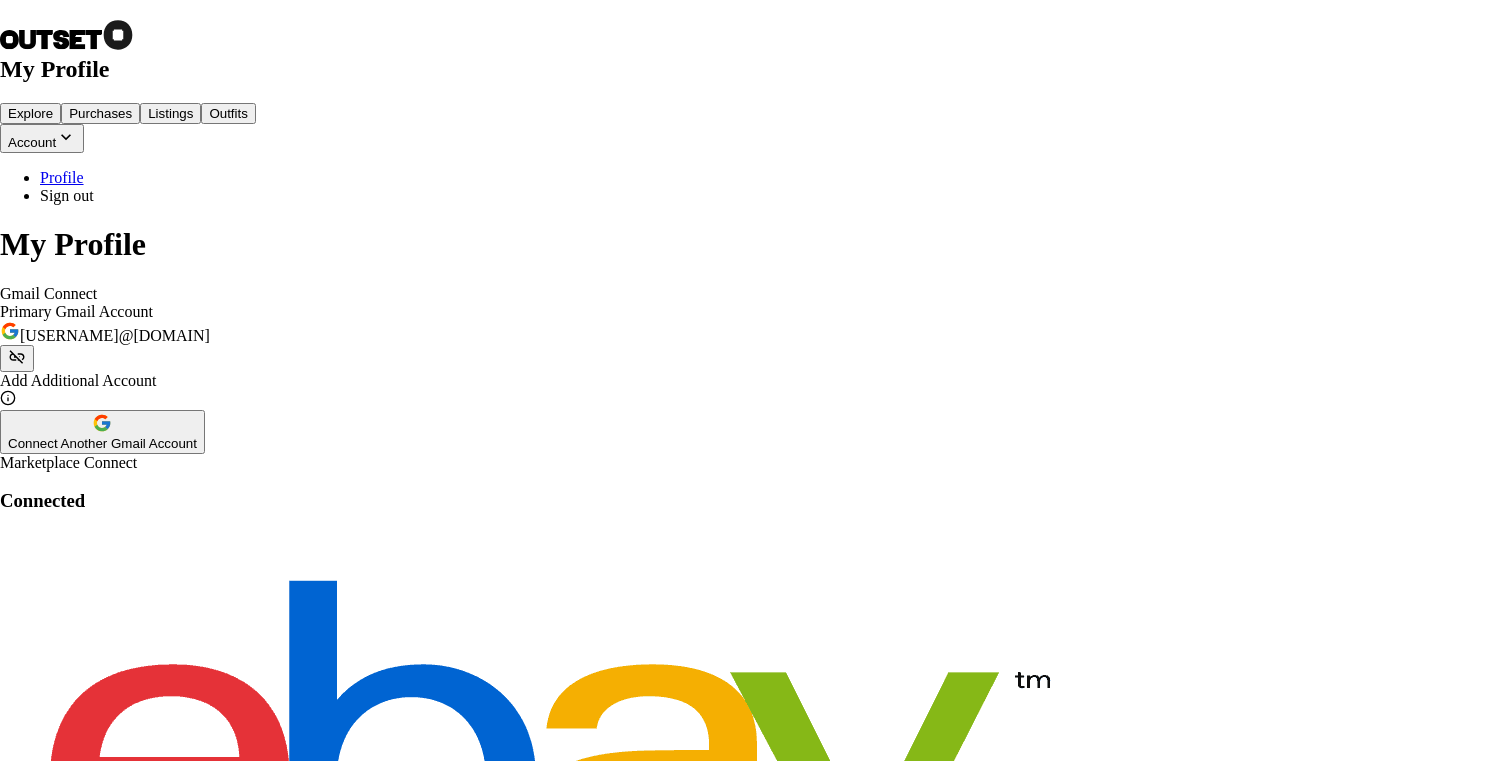 click on "Connect to Depop" at bounding box center [61, 2310] 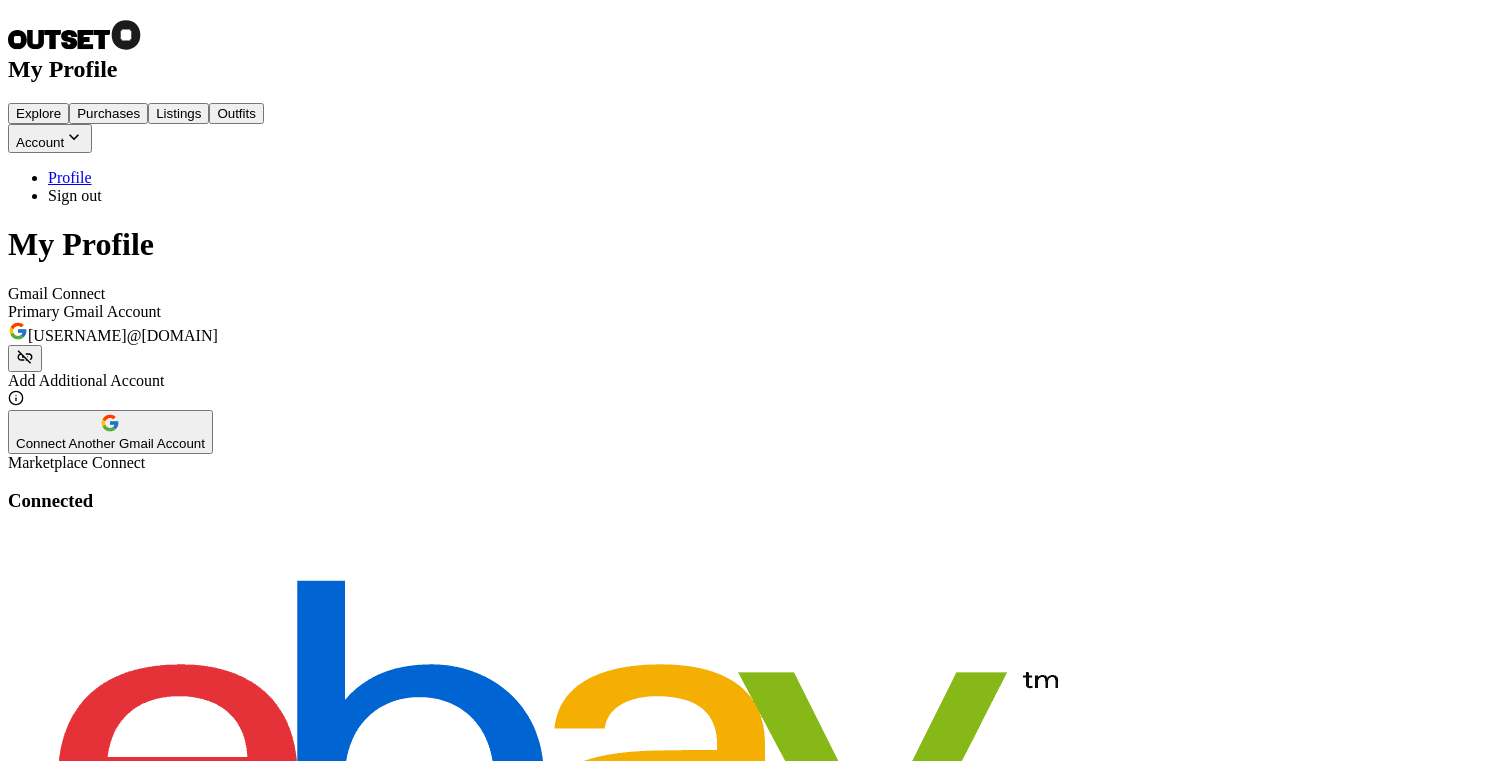 click on "Purchases" at bounding box center (108, 113) 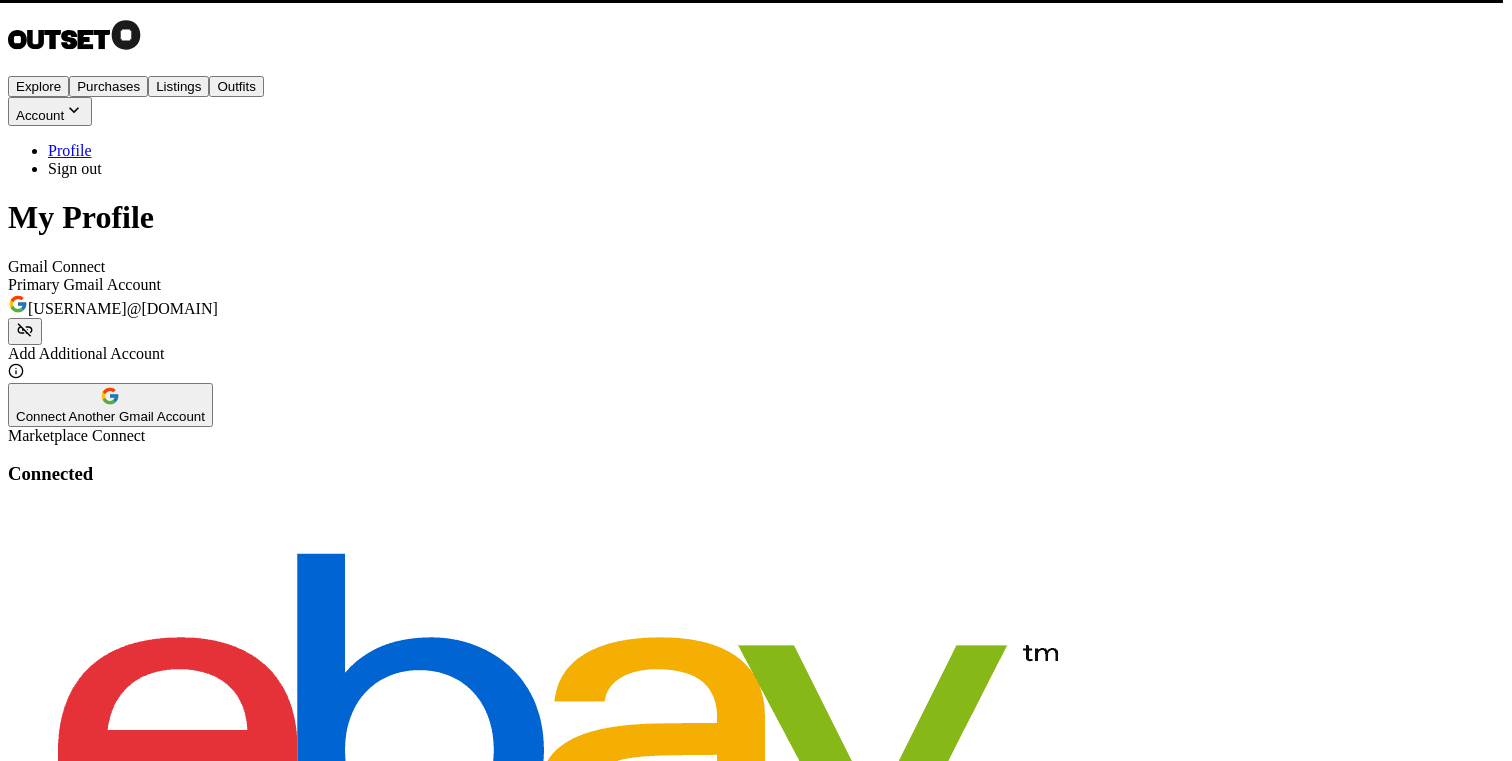 type 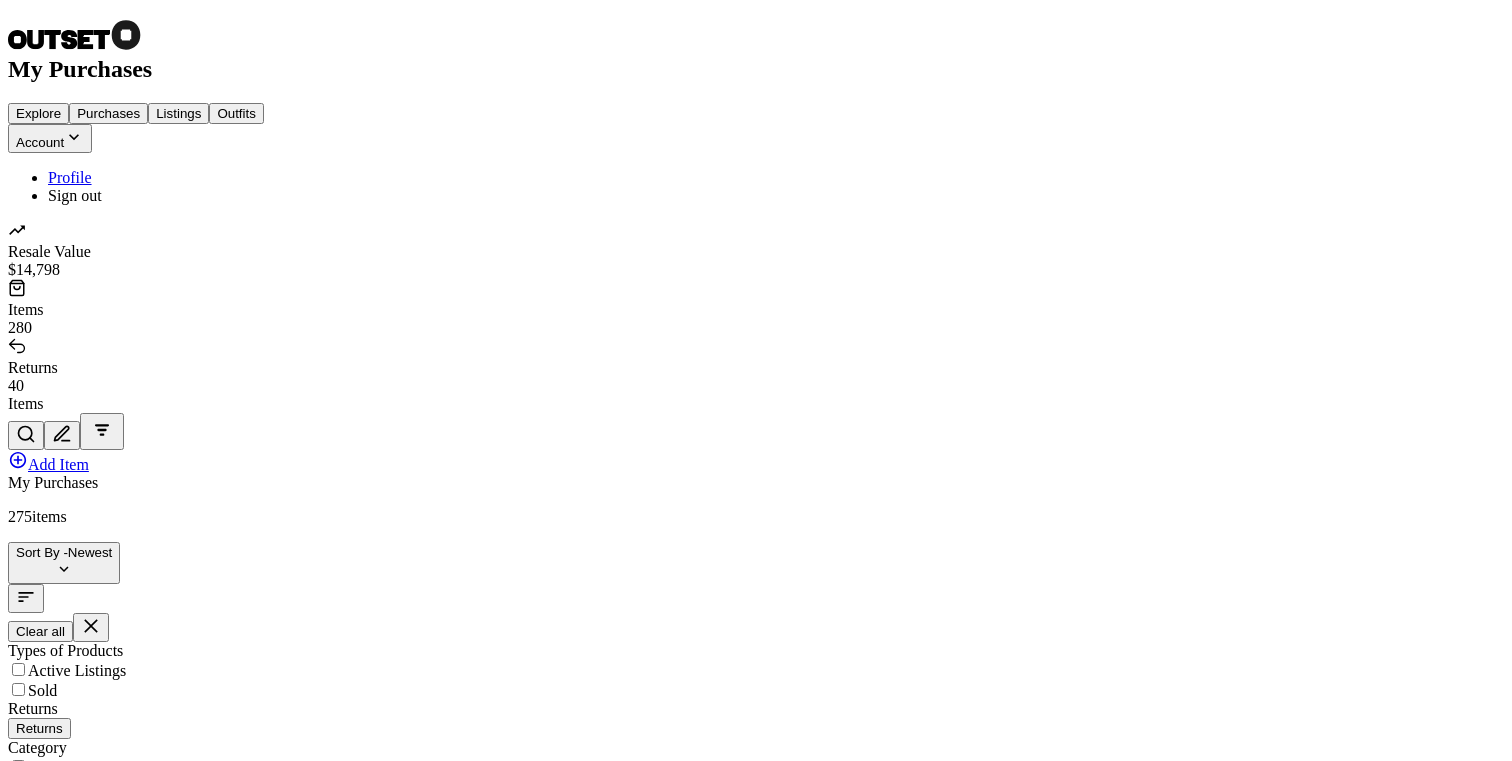 scroll, scrollTop: 0, scrollLeft: 0, axis: both 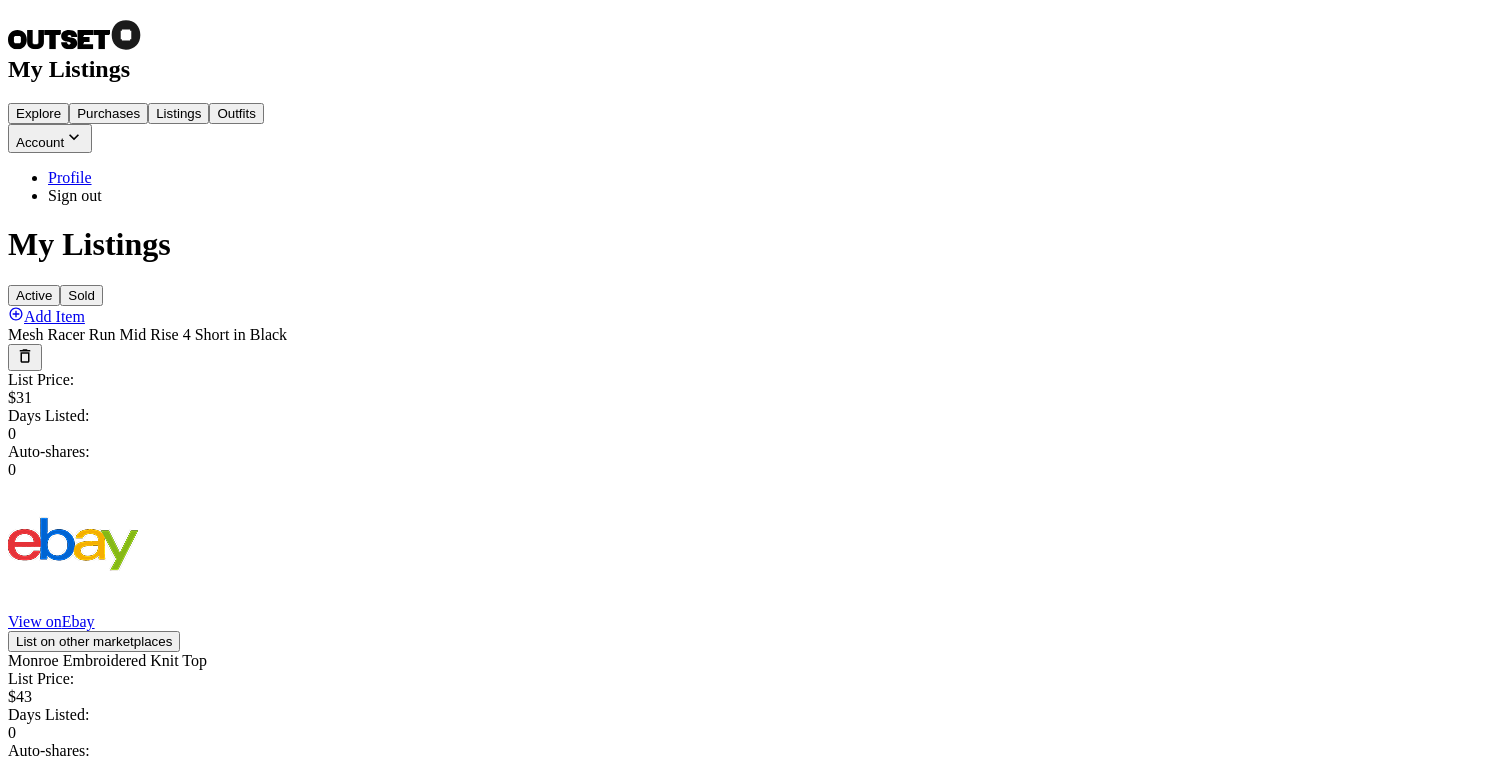 click on "Purchases" at bounding box center [108, 113] 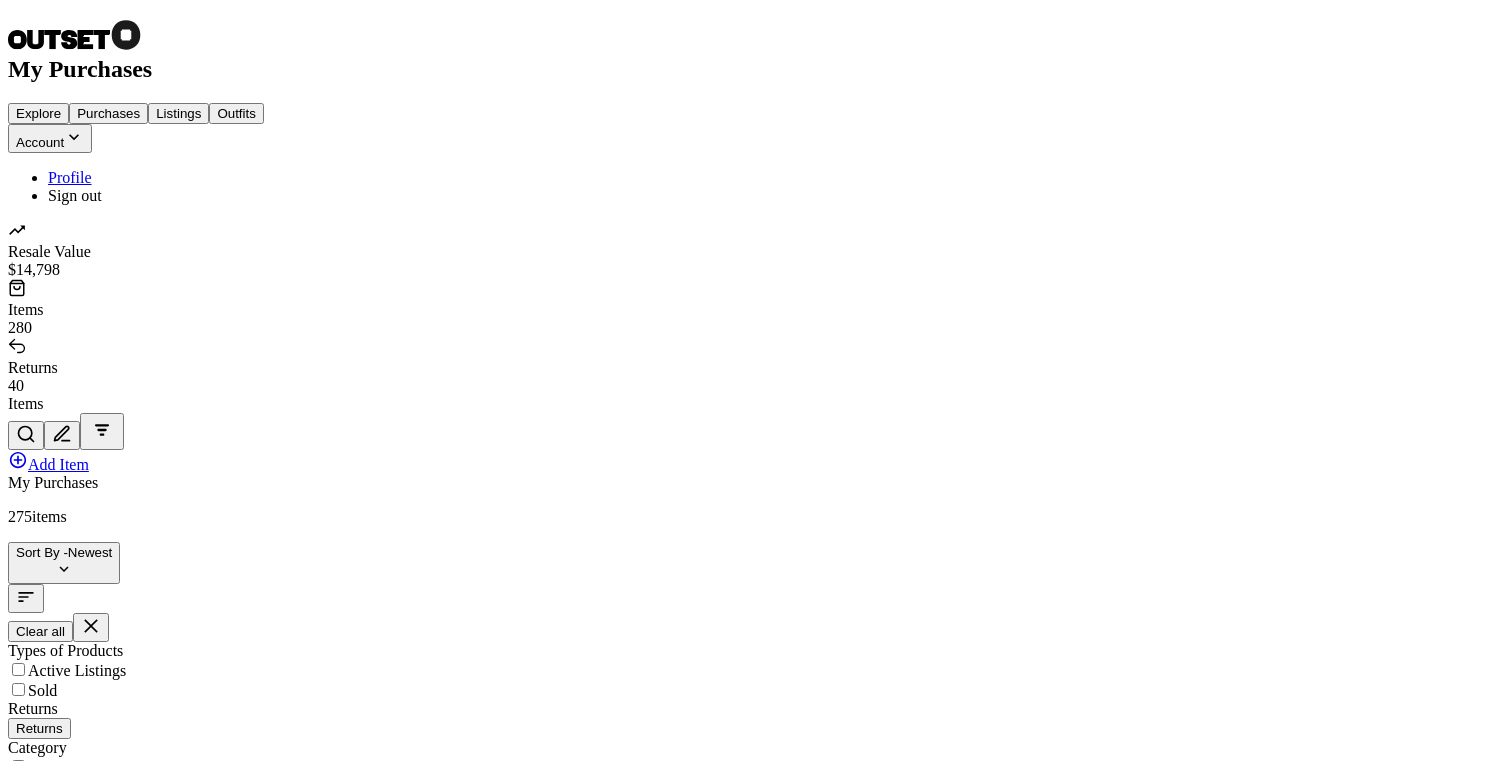 scroll, scrollTop: 150, scrollLeft: 0, axis: vertical 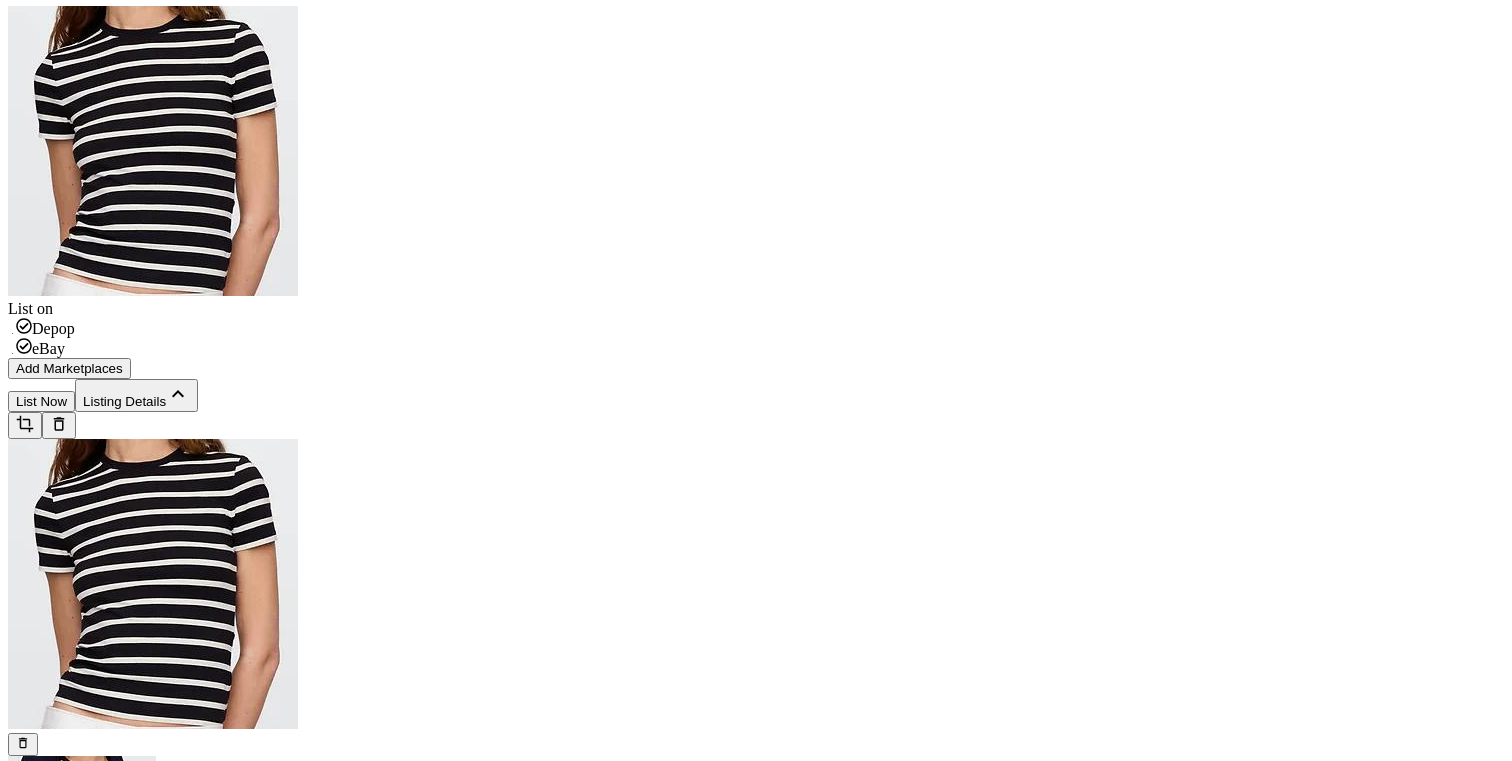 click at bounding box center (24, 346) 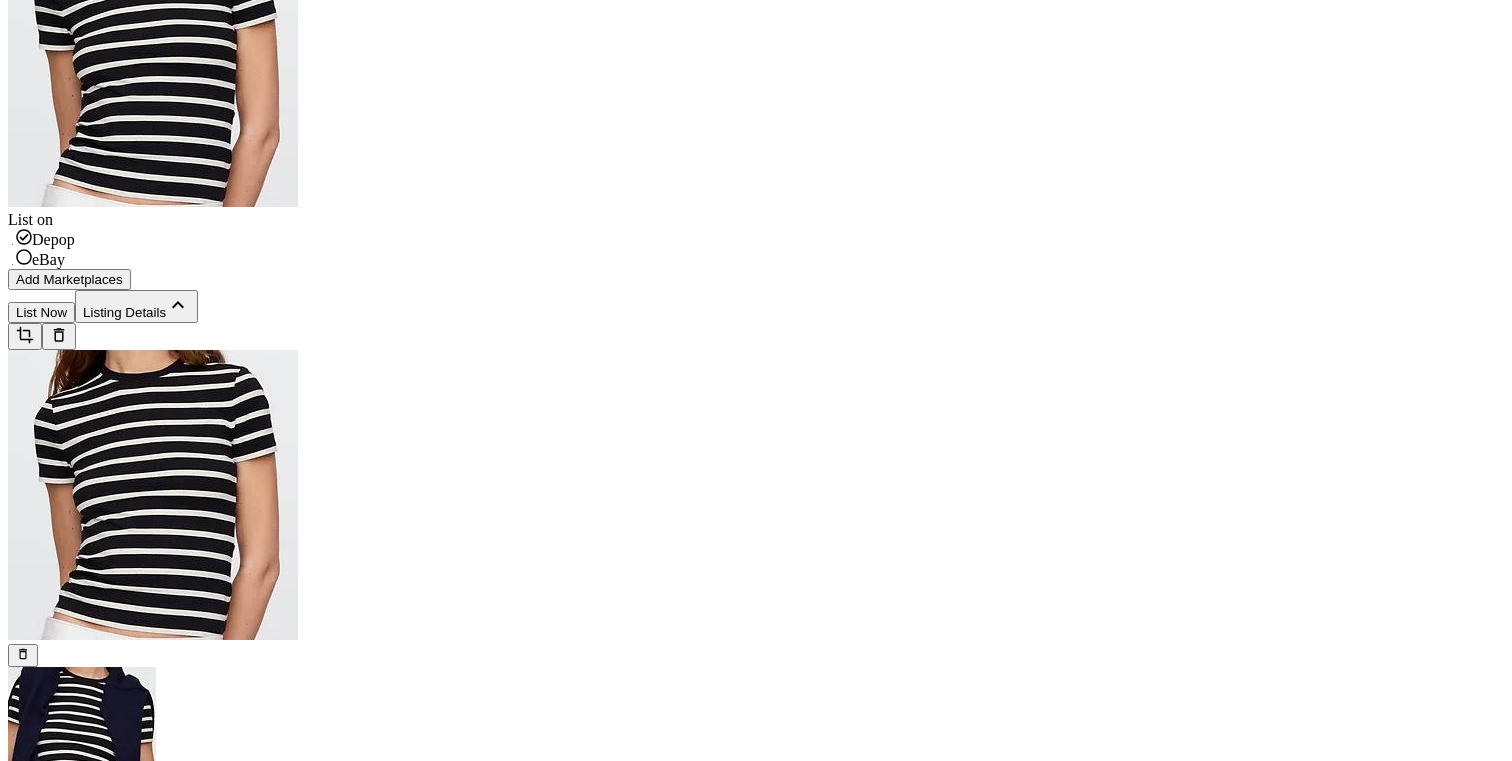 scroll, scrollTop: 401, scrollLeft: 0, axis: vertical 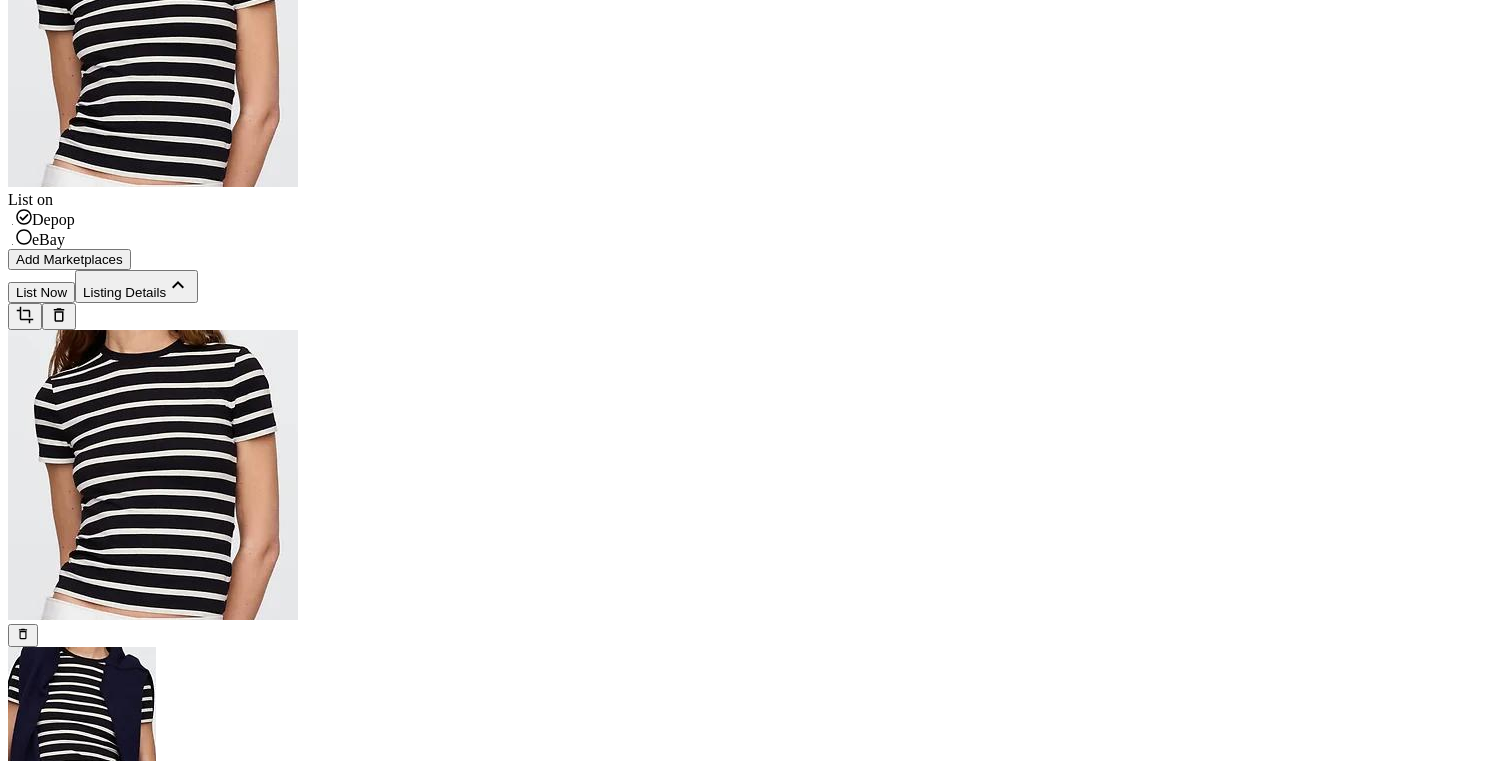 click on "[MASKED_TEXT]" at bounding box center [46, 2814] 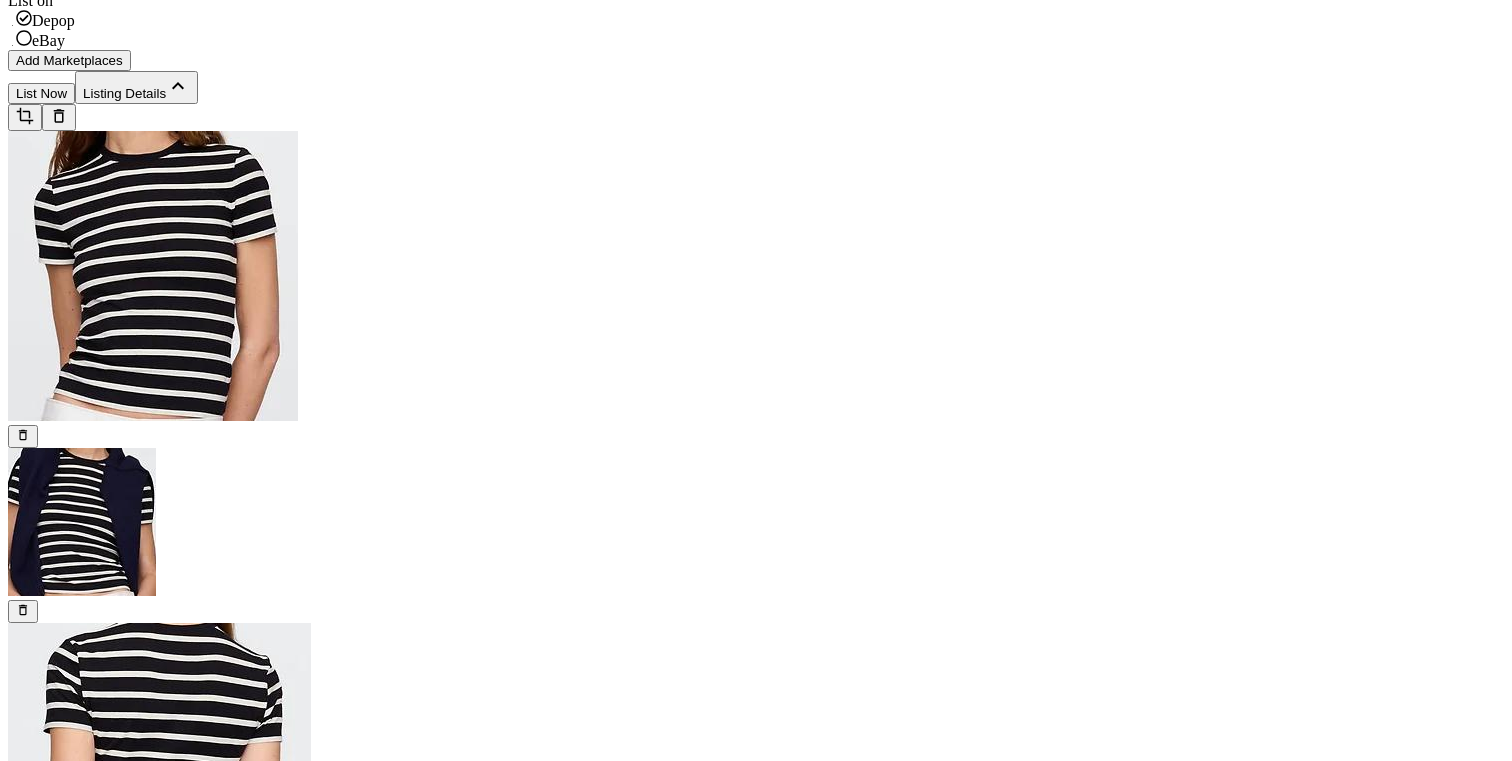 scroll, scrollTop: 814, scrollLeft: 0, axis: vertical 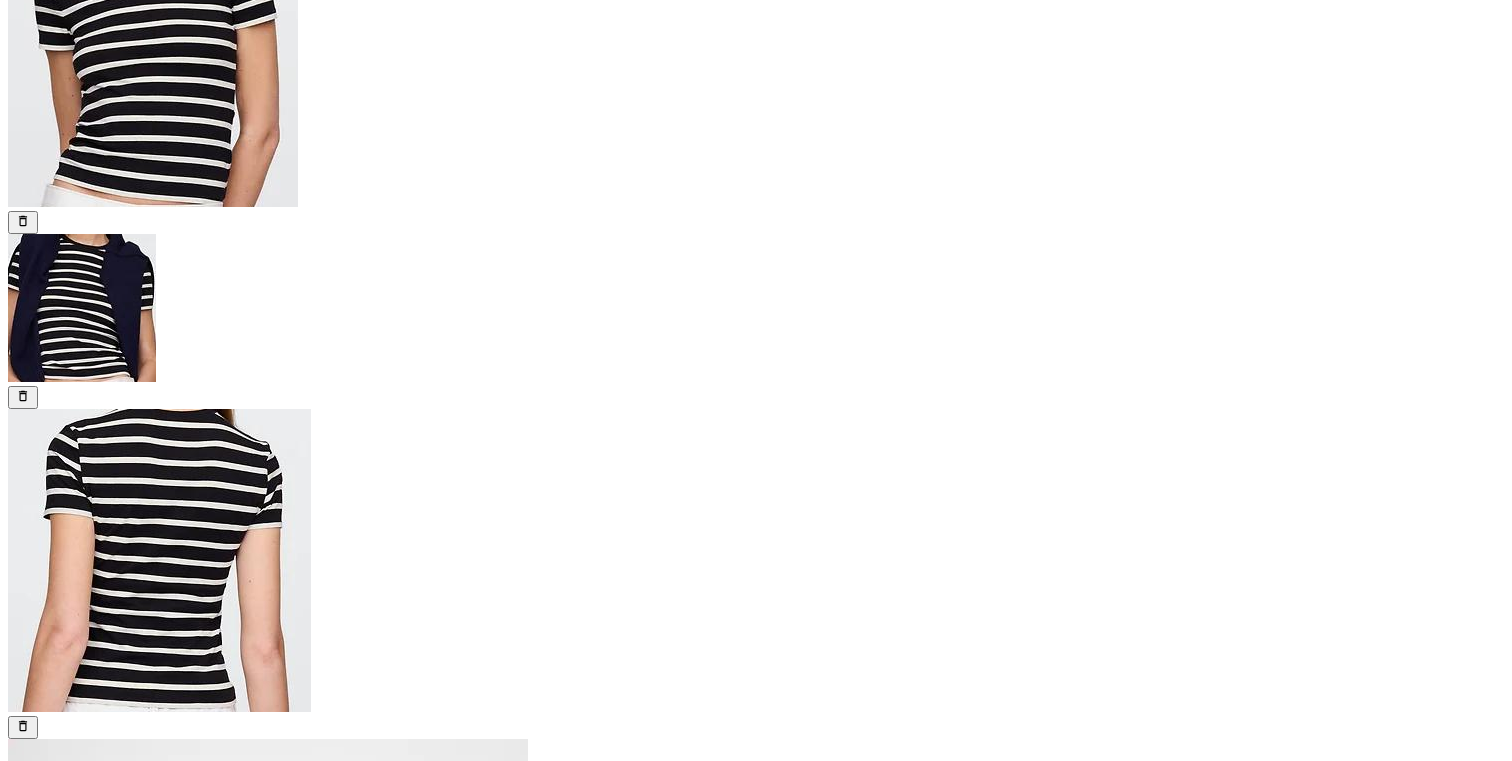 click on "New with tags" at bounding box center [57, 2927] 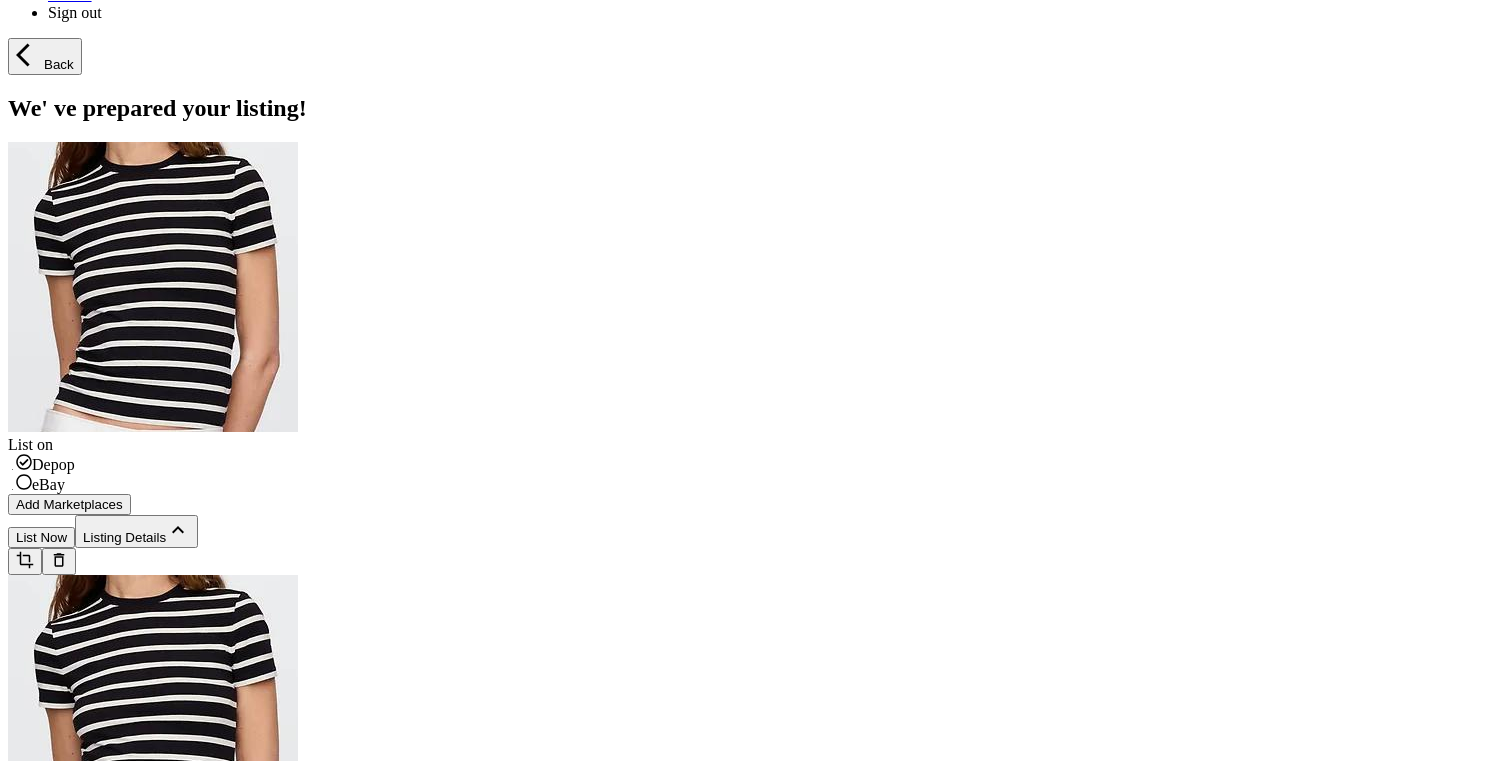 scroll, scrollTop: 141, scrollLeft: 0, axis: vertical 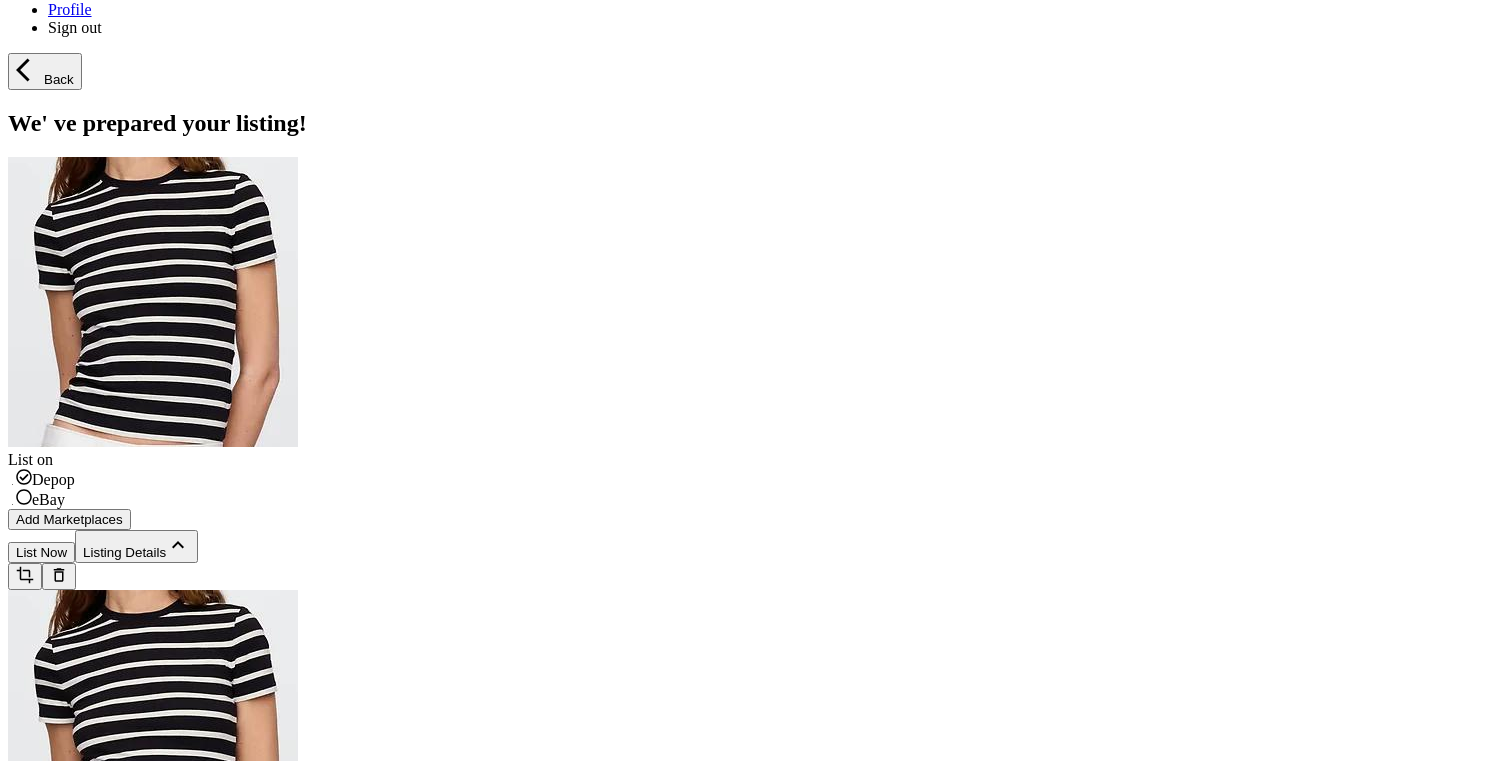 click on "List Now" at bounding box center (41, 552) 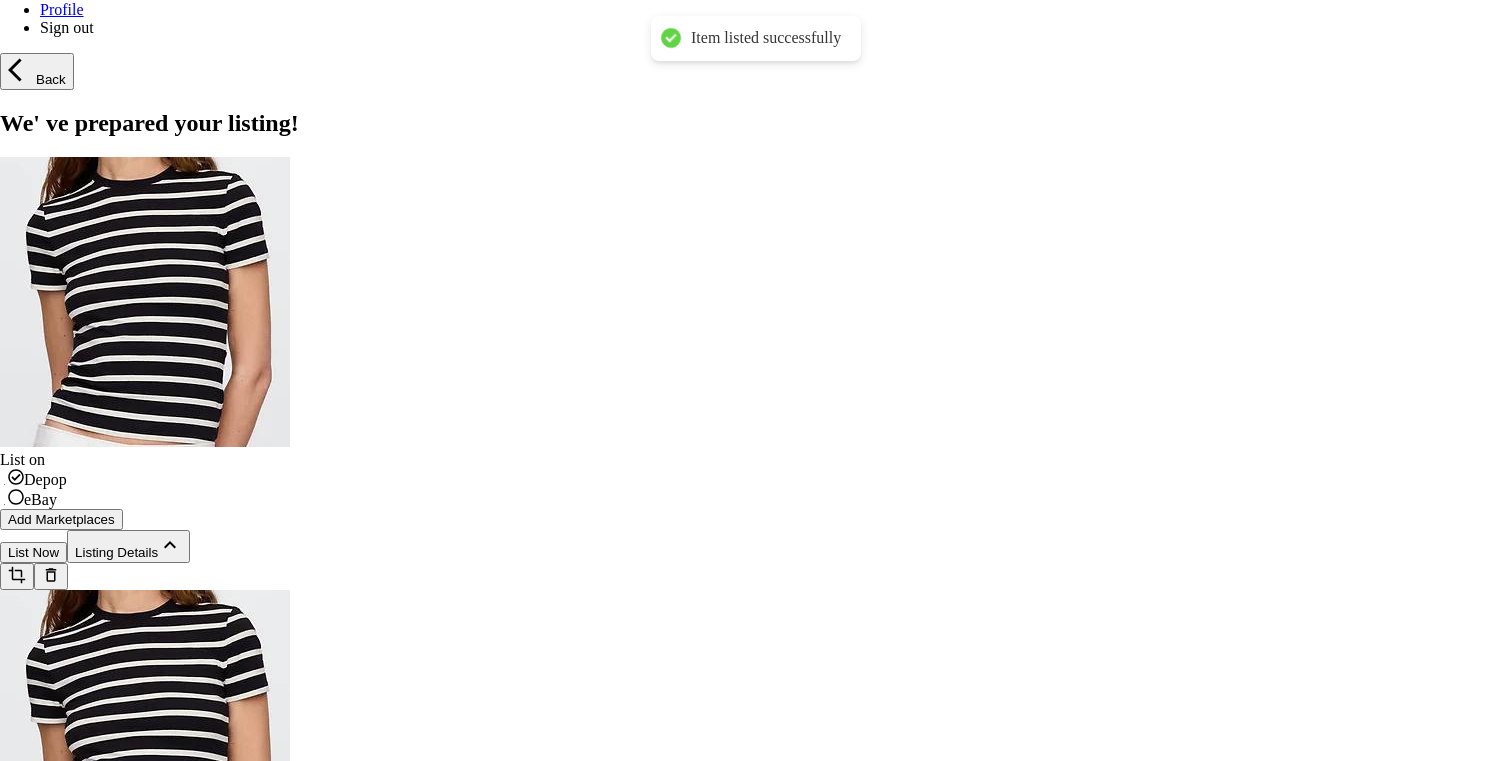 click on "View on My Listings" at bounding box center [67, 4698] 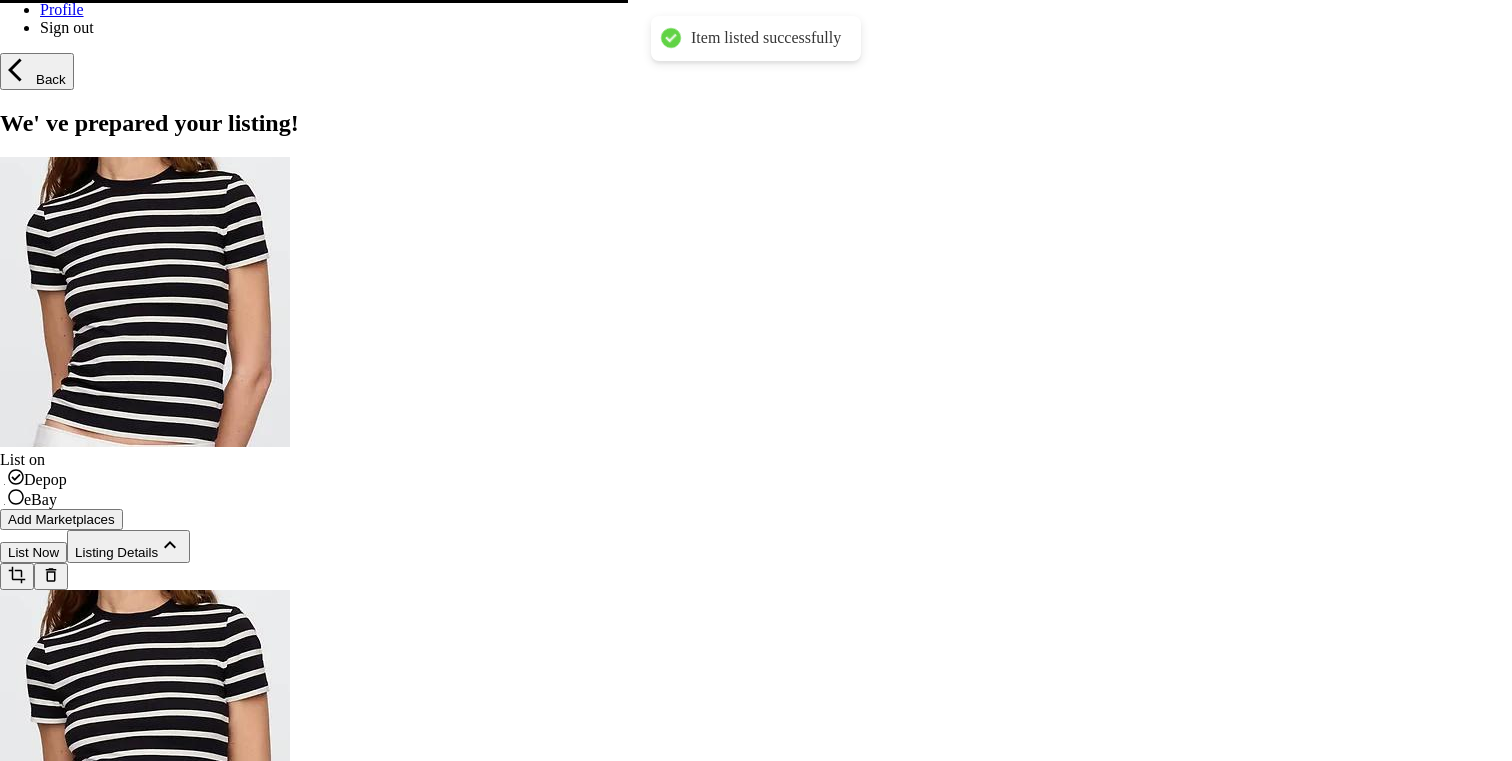 scroll, scrollTop: 0, scrollLeft: 0, axis: both 